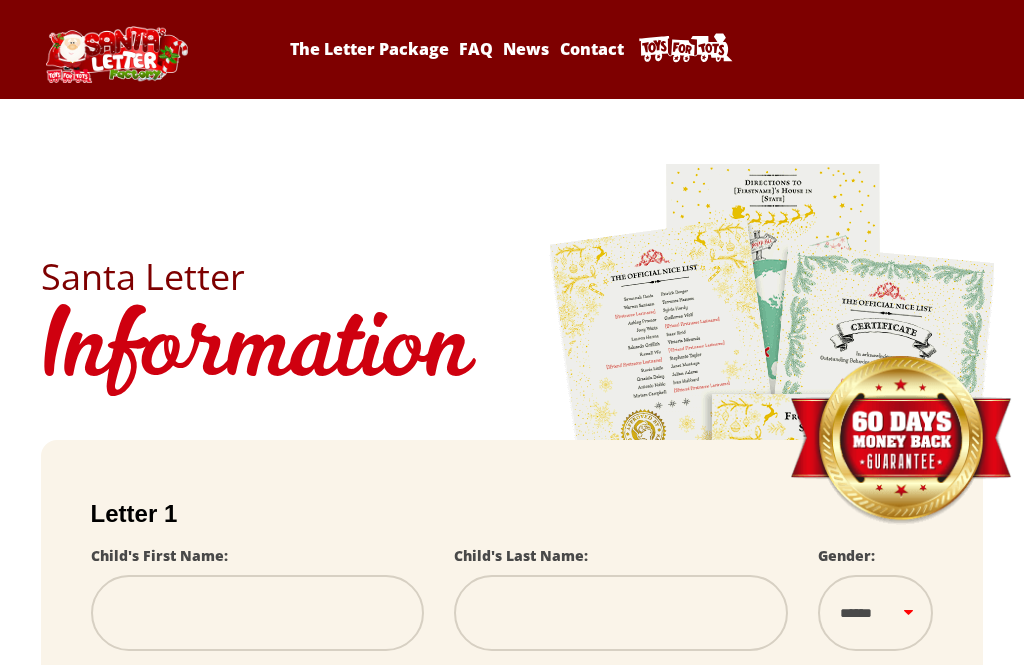 scroll, scrollTop: 0, scrollLeft: 0, axis: both 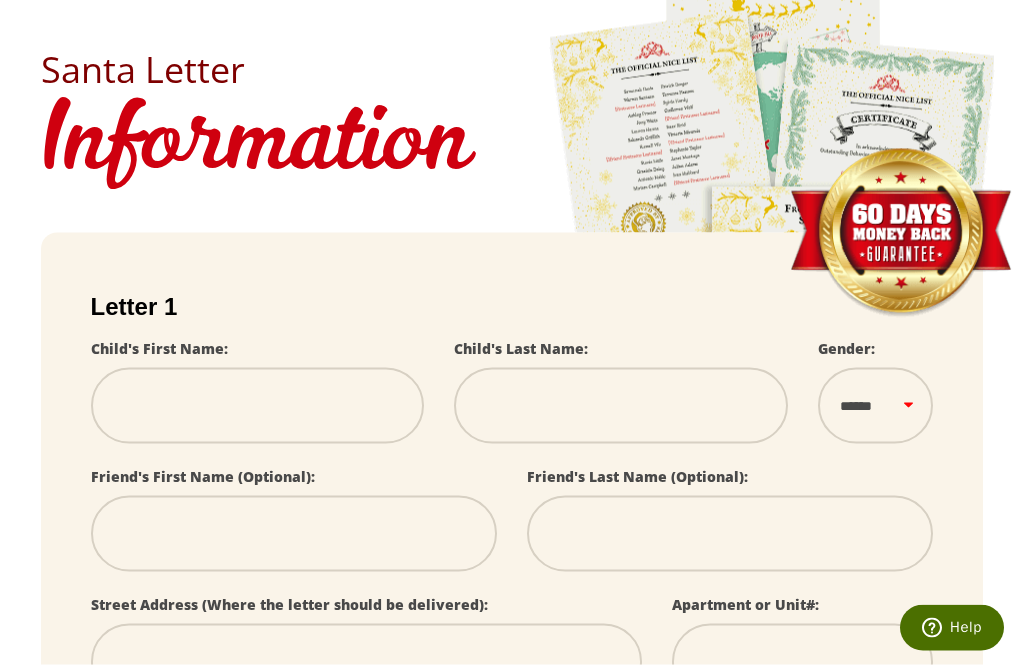 click at bounding box center (258, 406) 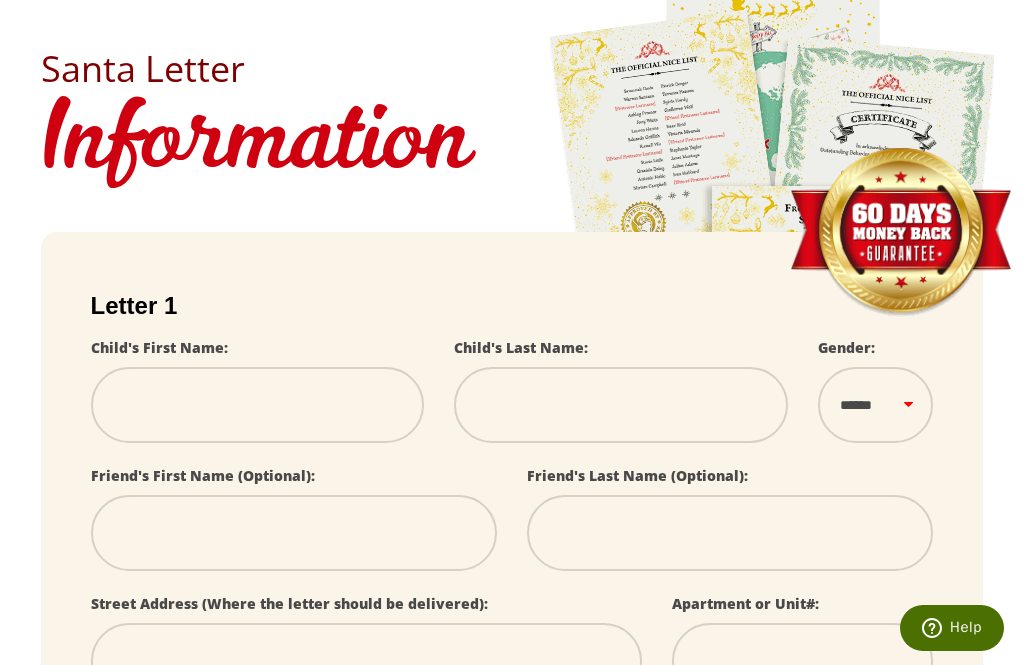scroll, scrollTop: 207, scrollLeft: 0, axis: vertical 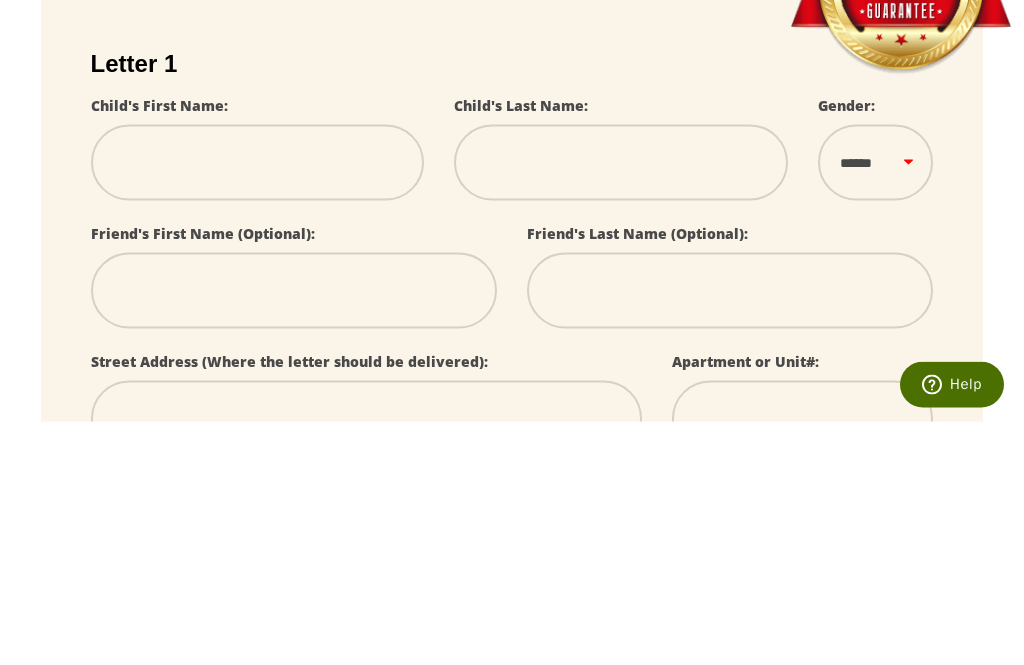 type on "*" 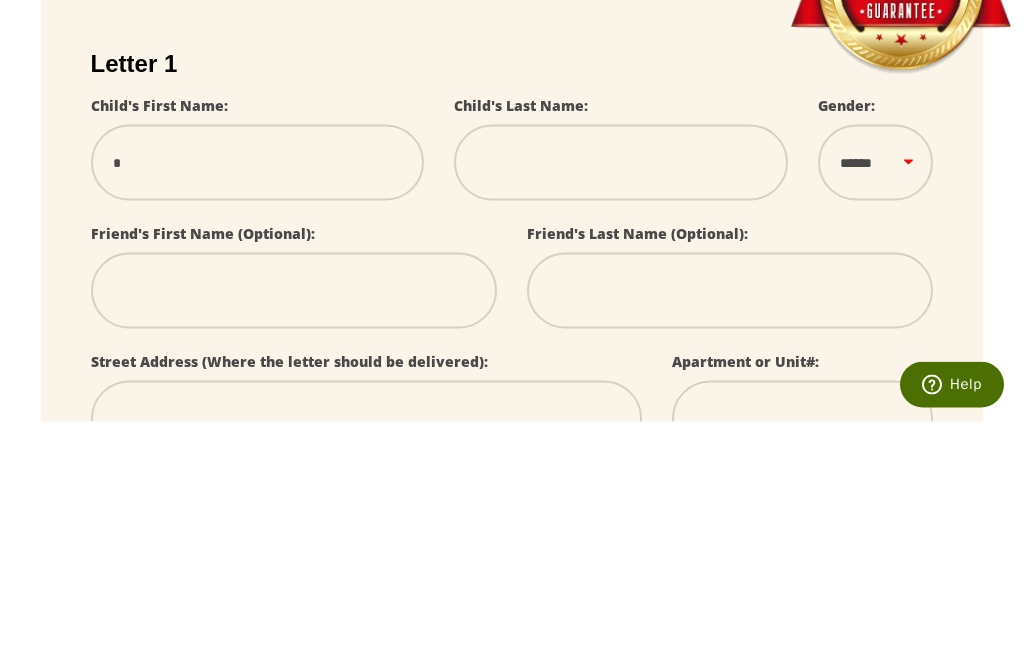 type on "**" 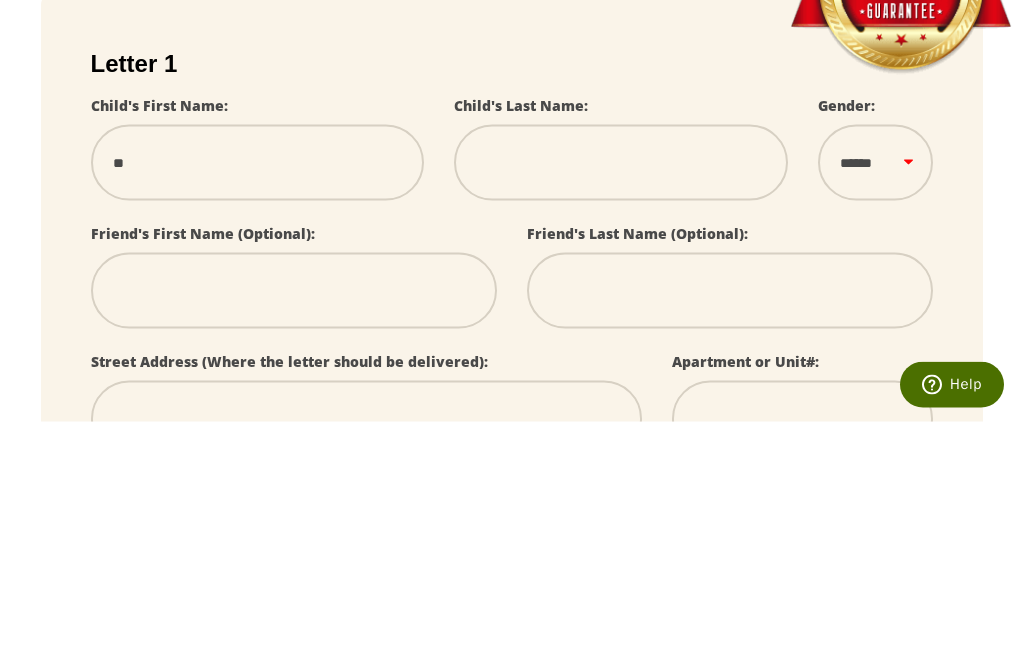 type on "***" 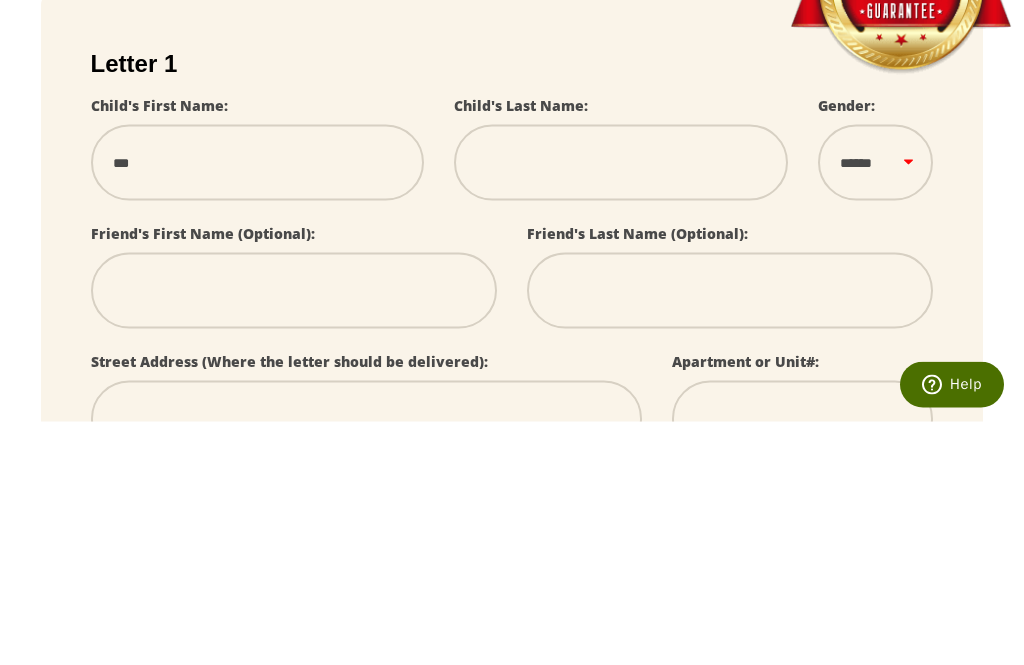 select 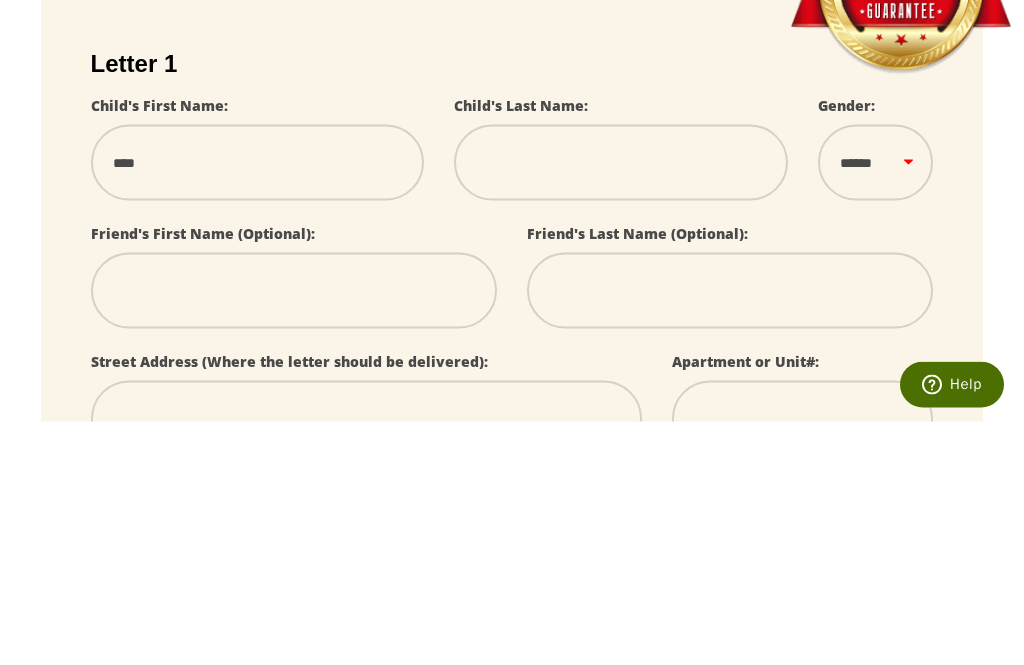 type on "*******" 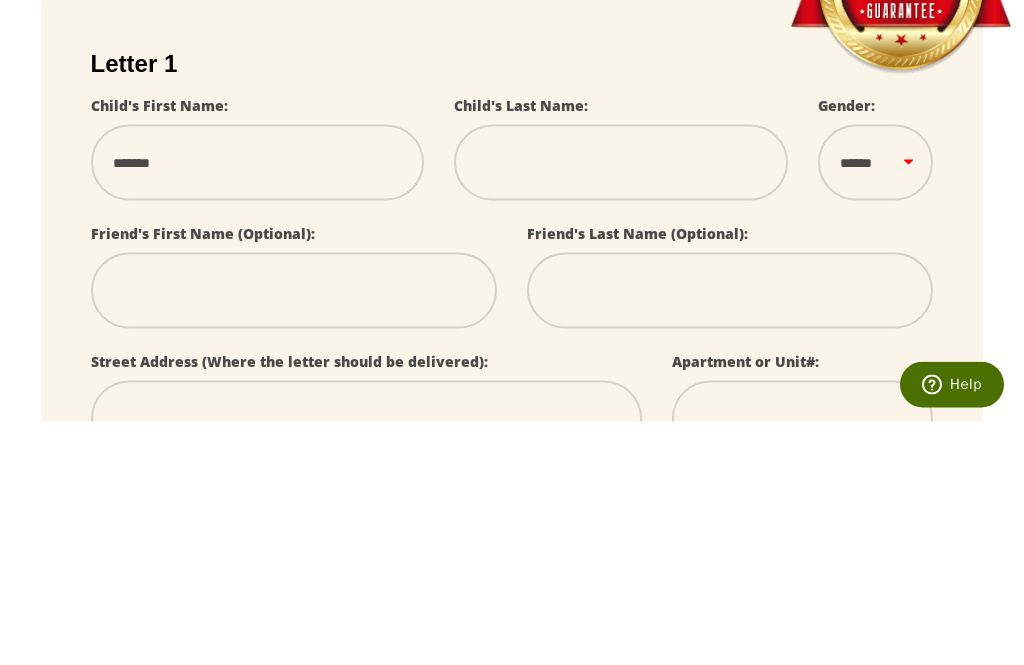 select 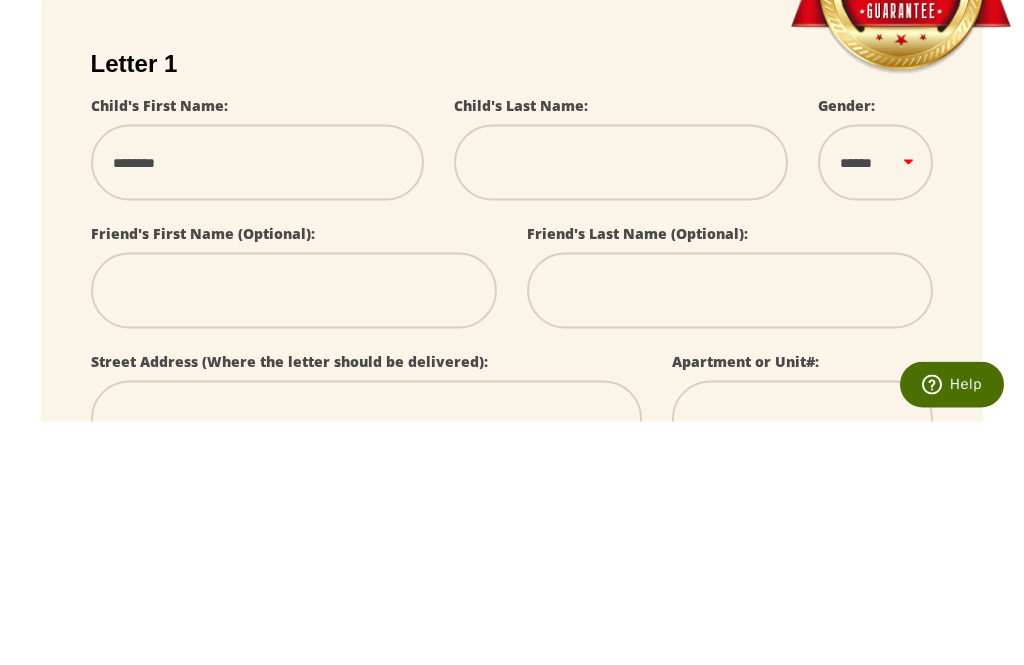 type on "*******" 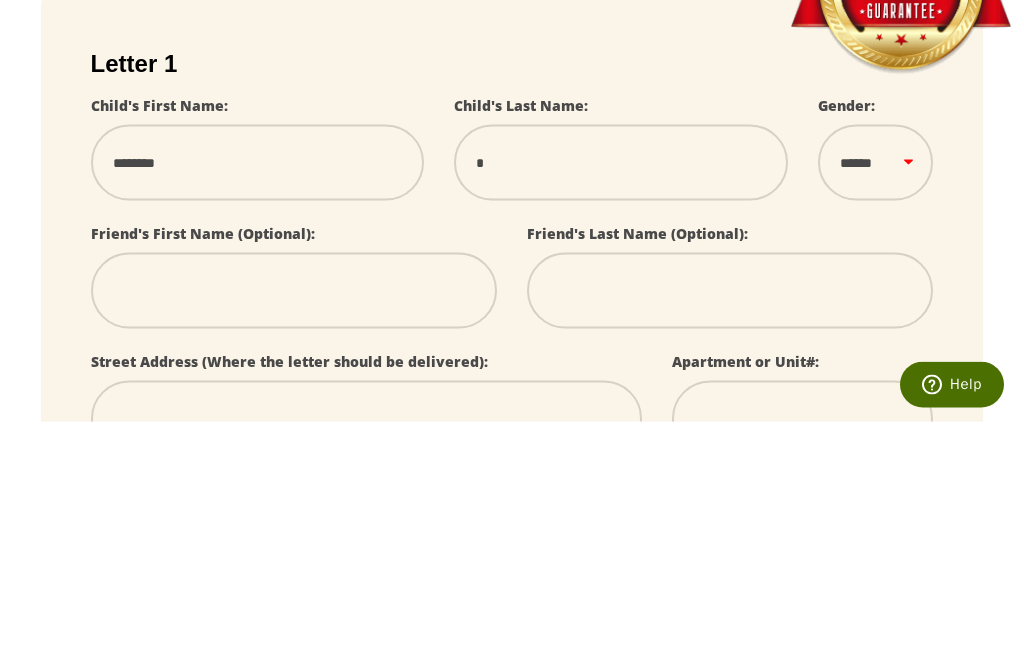 select 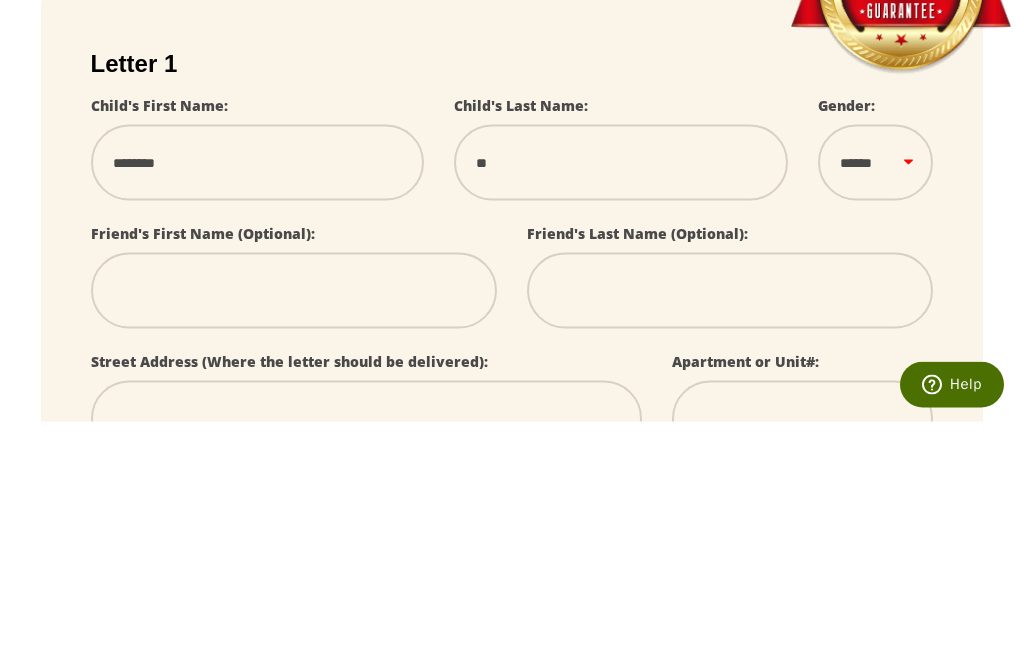 select 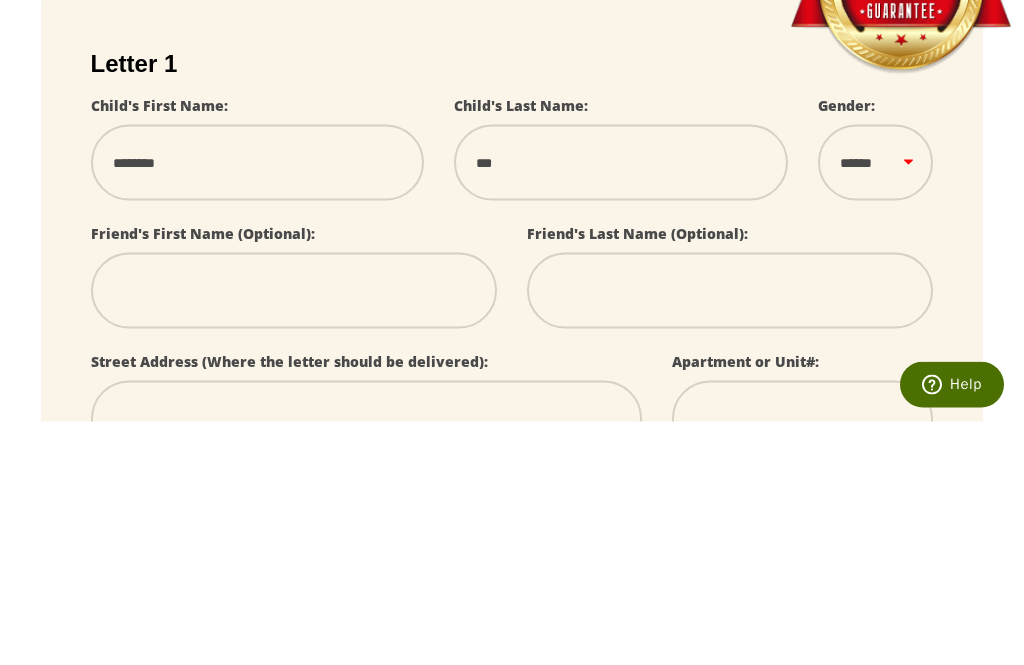 type on "****" 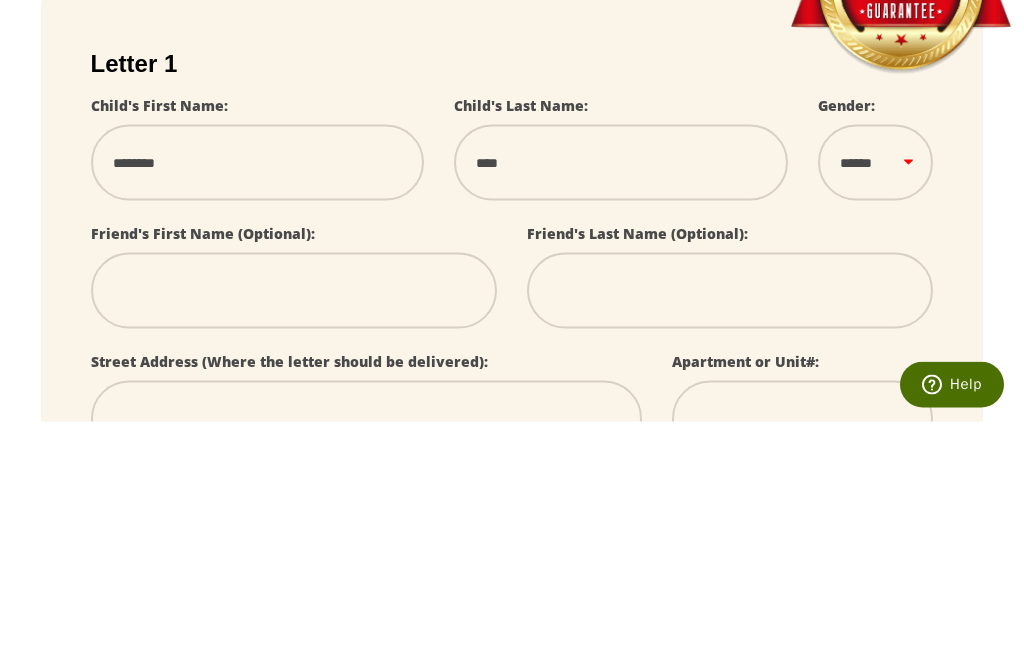 type on "*****" 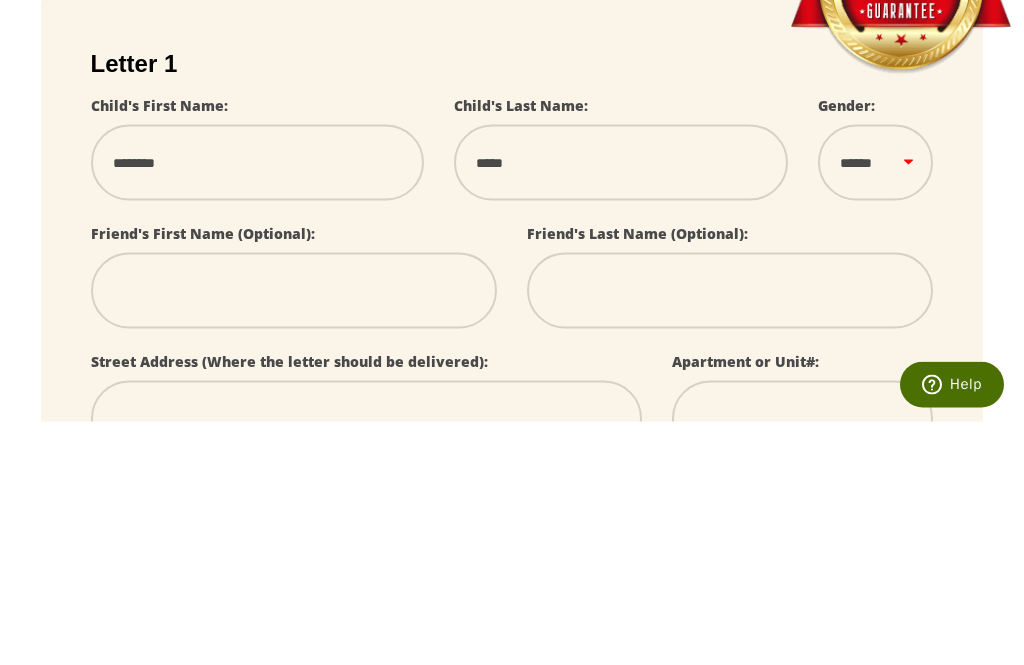 select 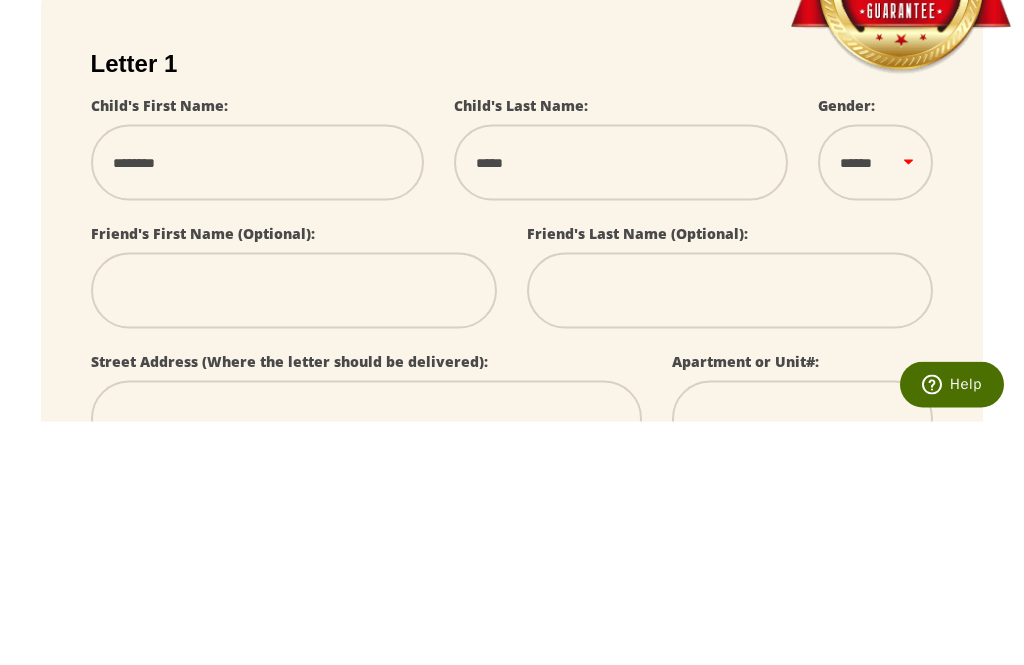 type on "*****" 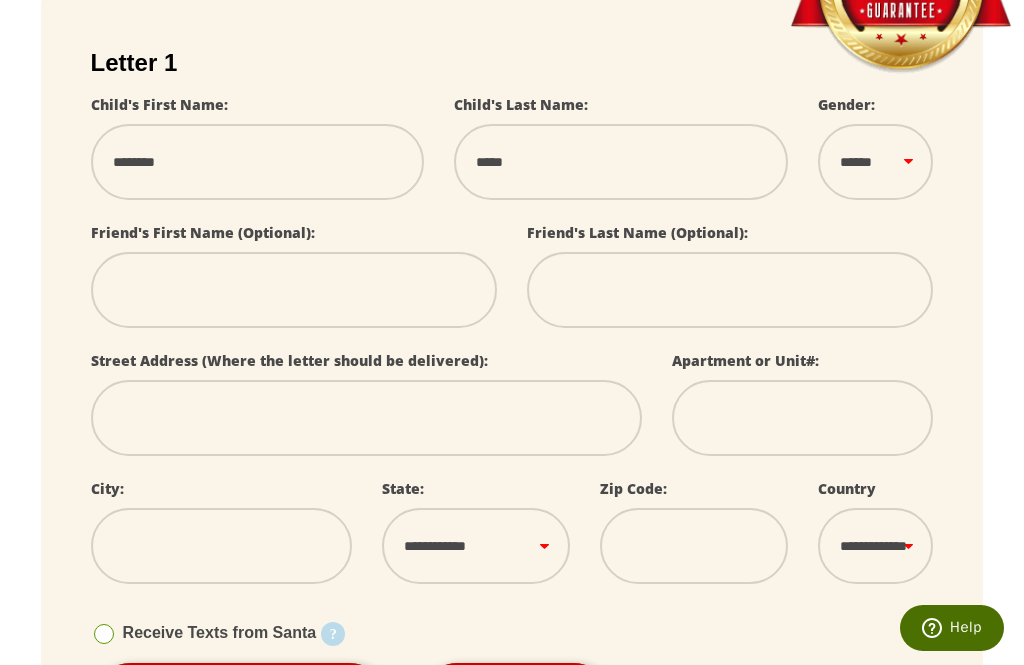 select on "*" 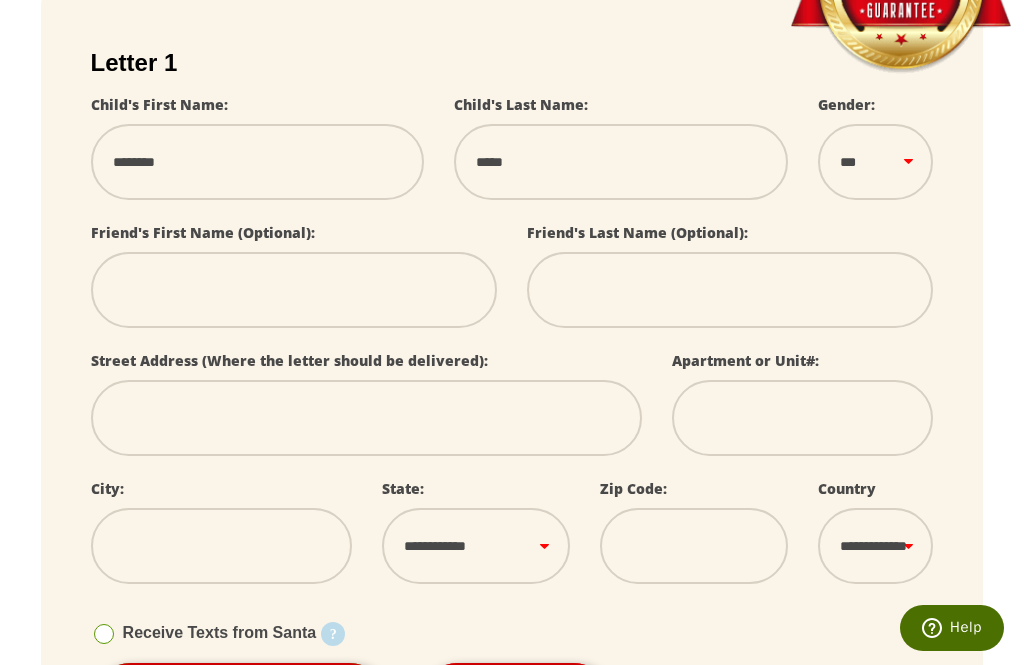 click at bounding box center (367, 418) 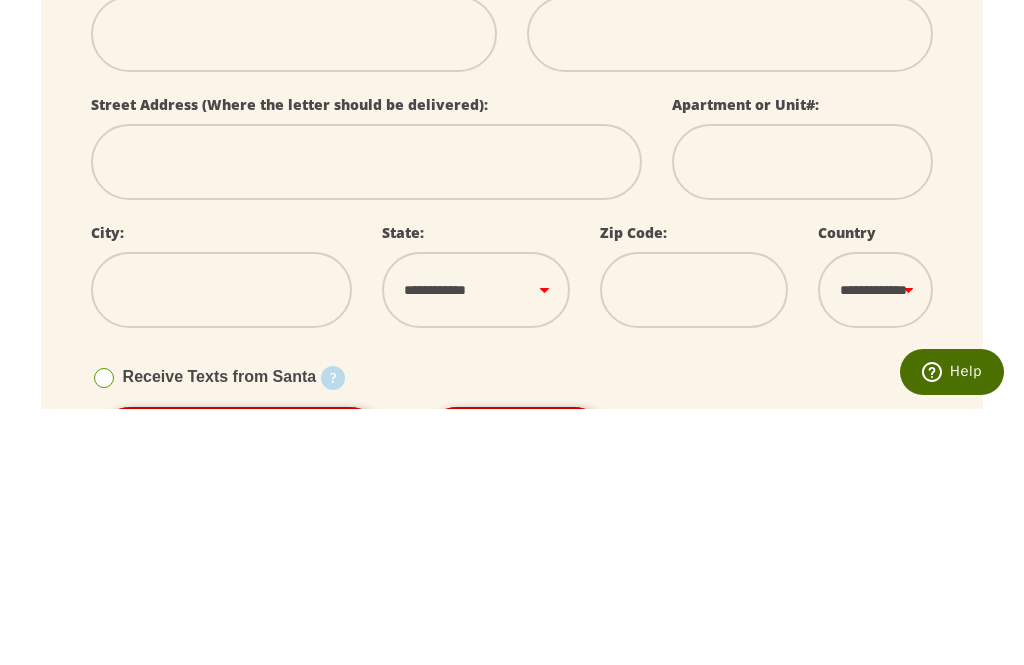type on "*" 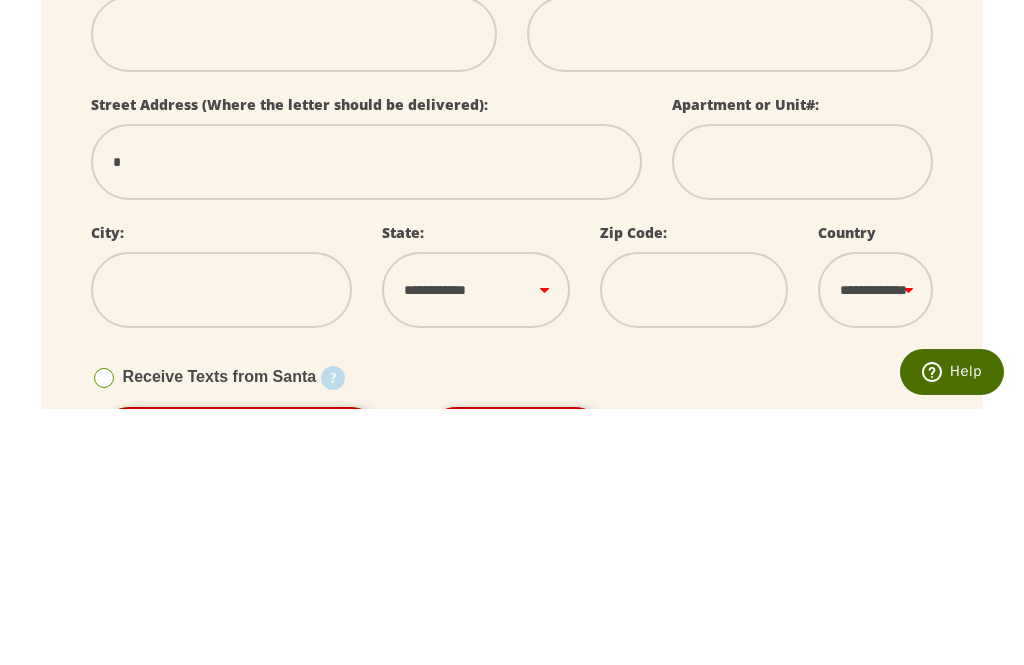 select 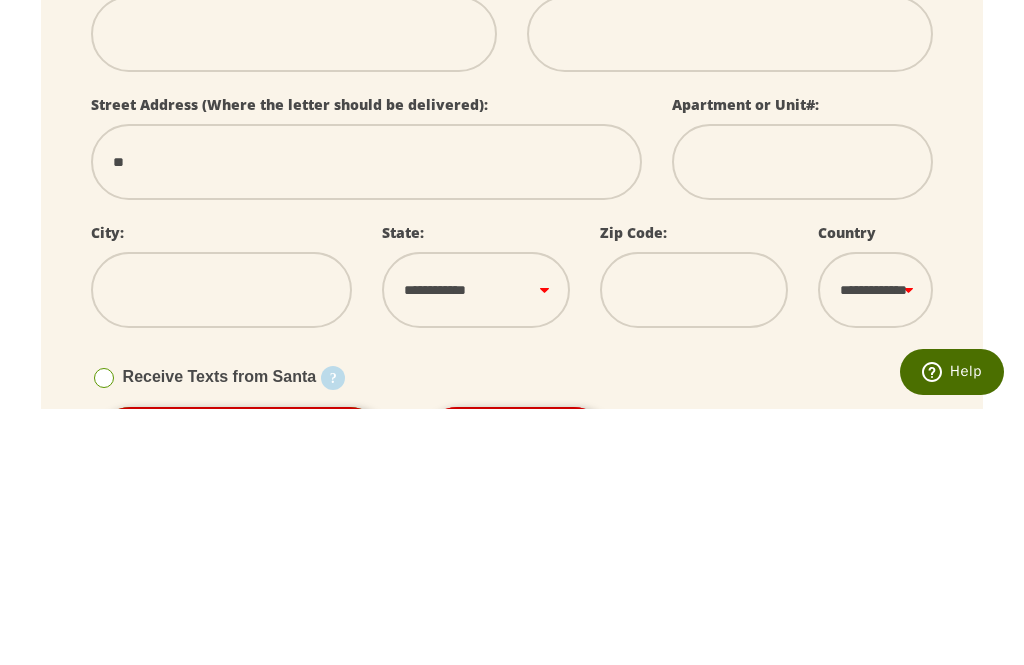 type on "***" 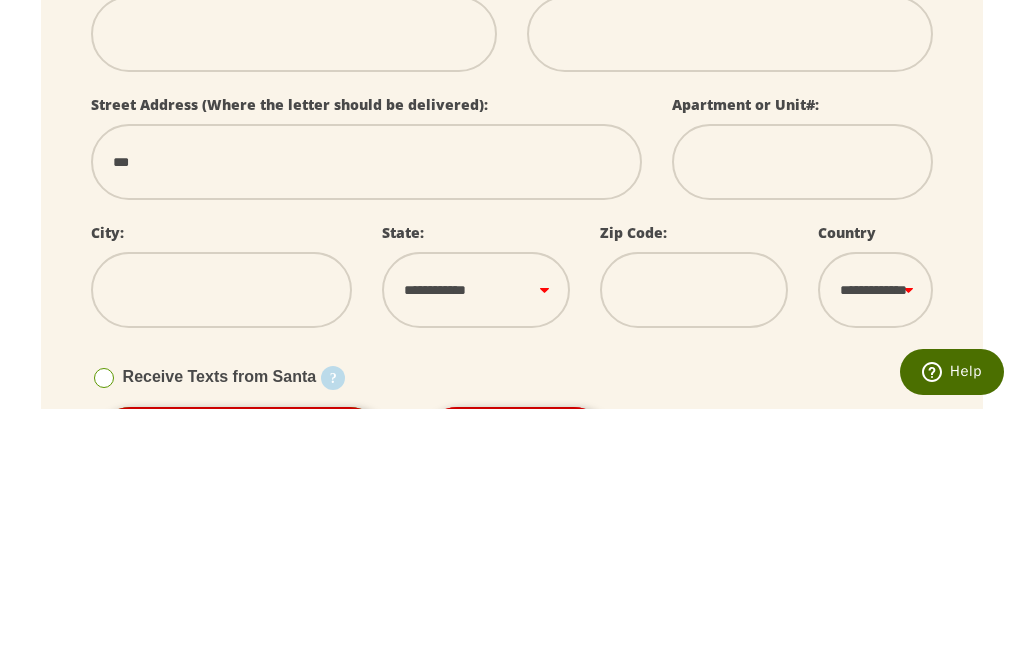 type on "***" 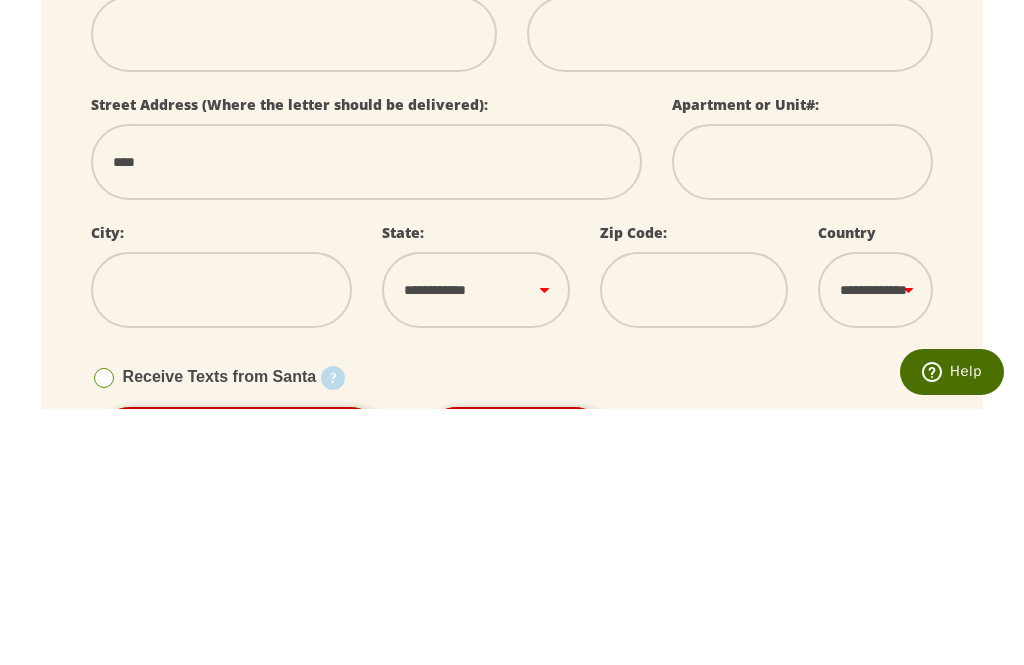 select 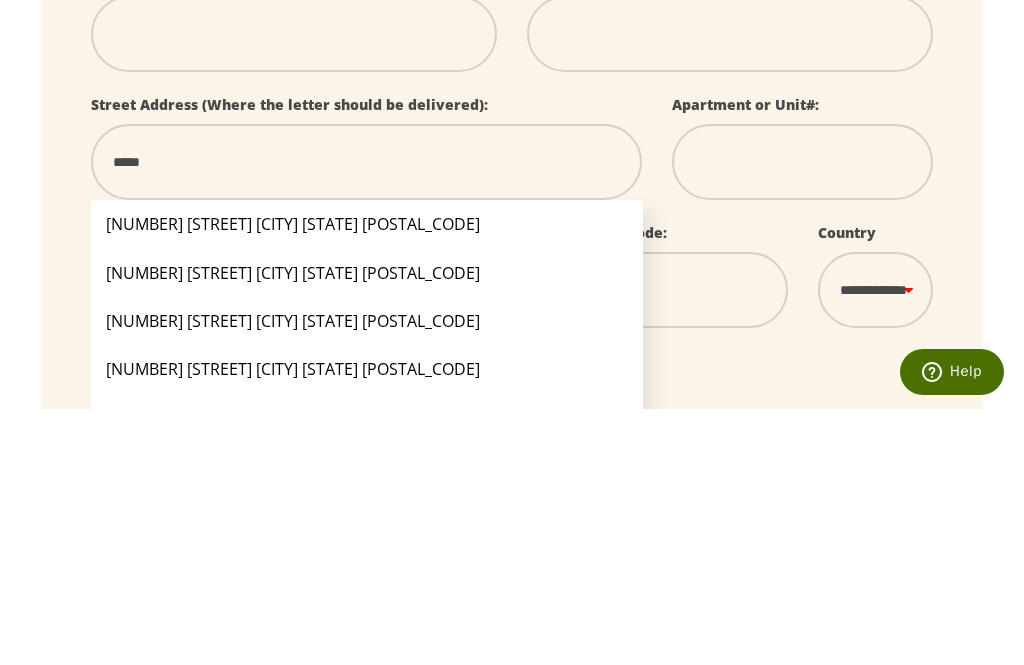 type on "******" 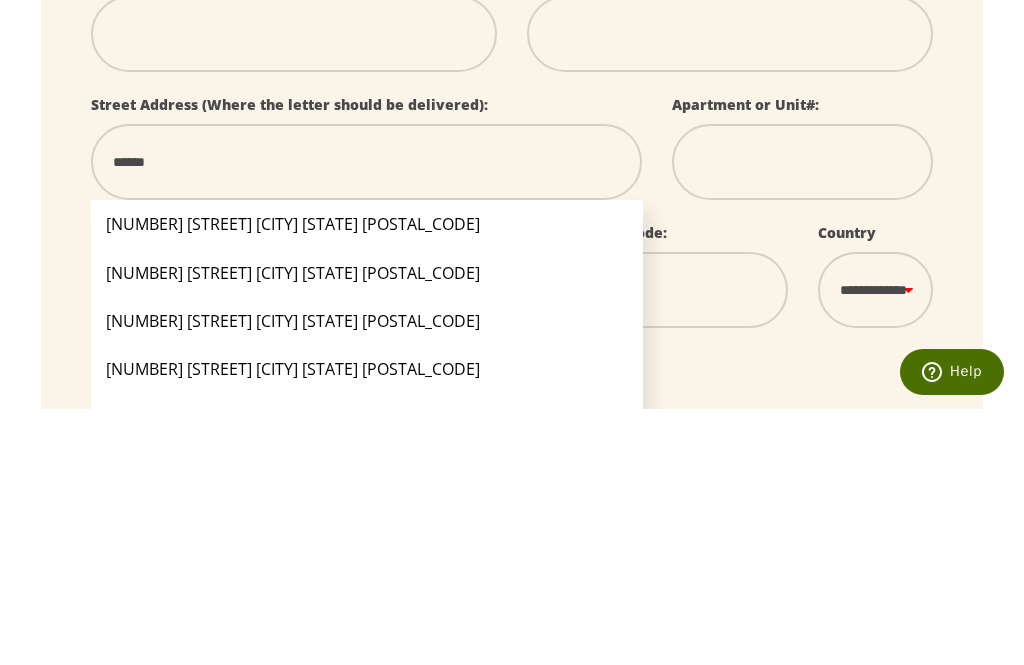 type on "*******" 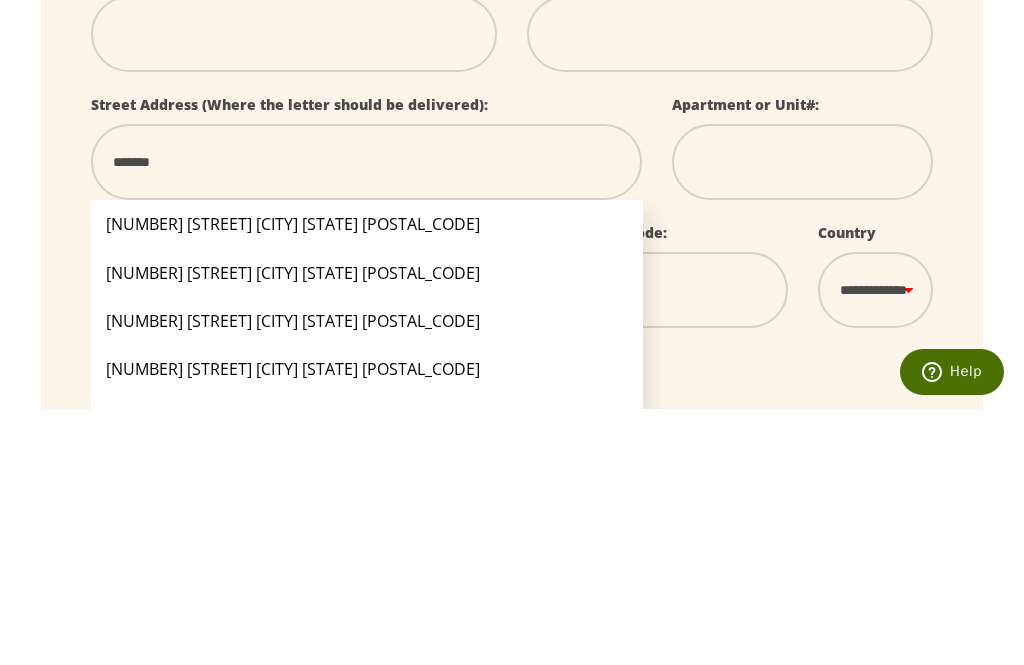 type on "********" 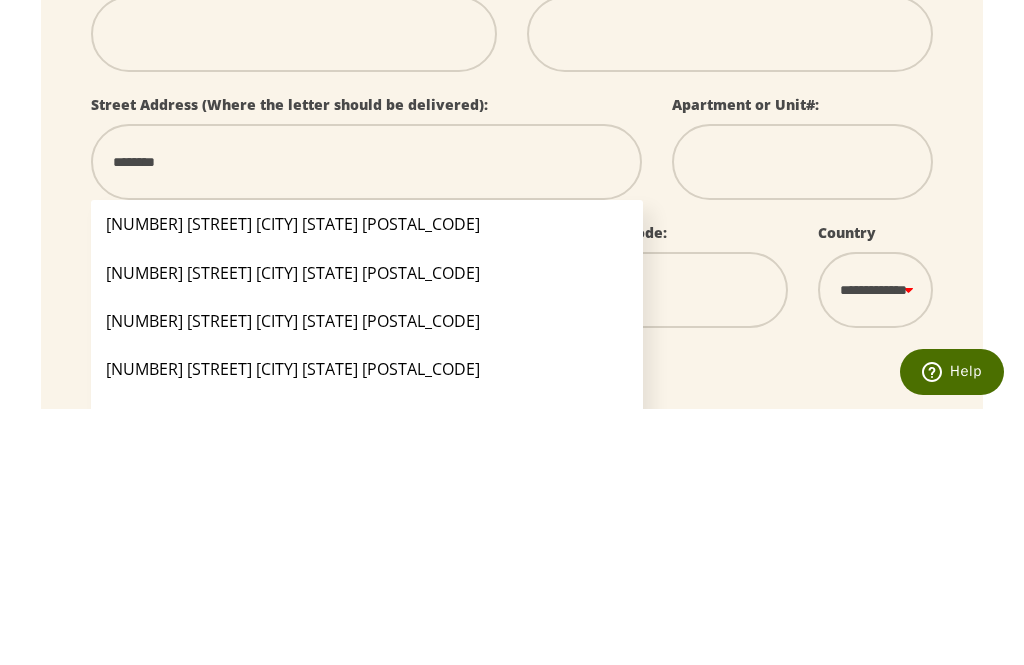 type on "*********" 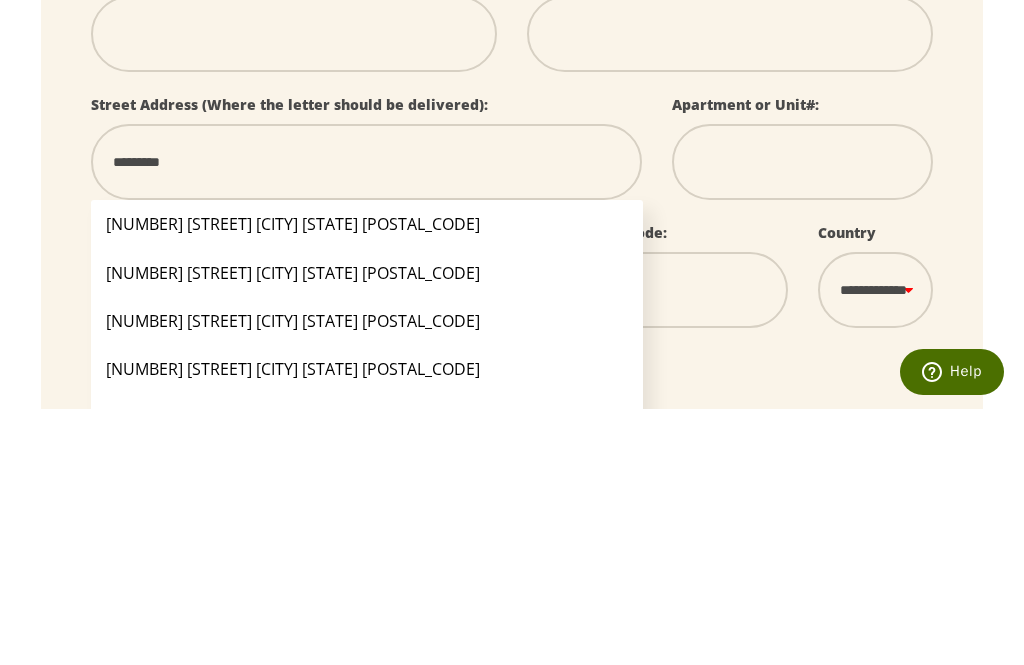 click on "[NUMBER] [STREET] [CITY]
[STATE] [POSTAL_CODE]" at bounding box center (367, 529) 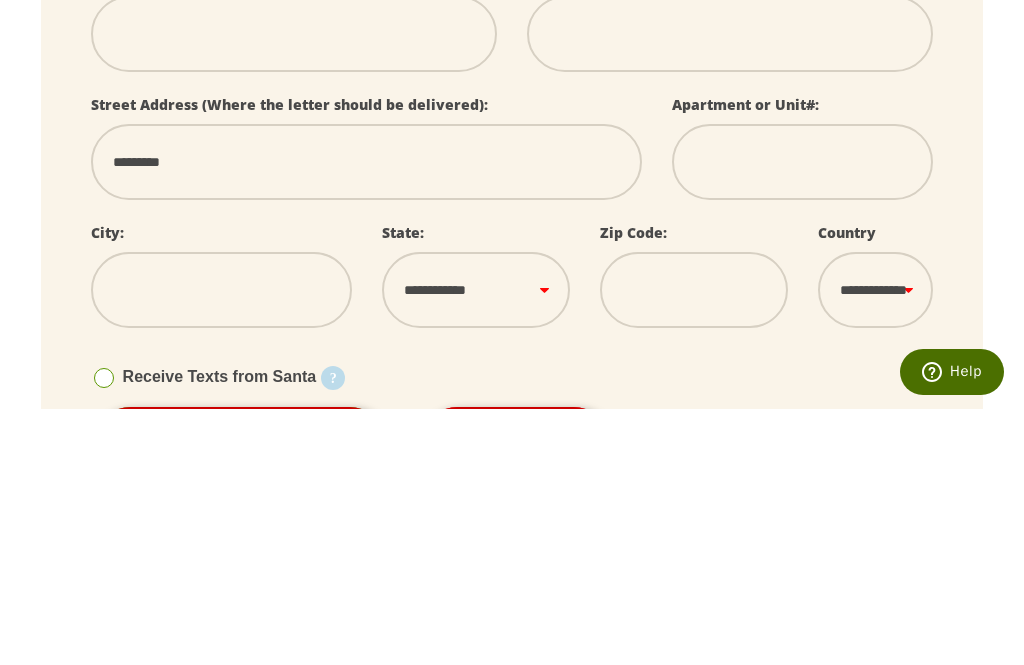 type on "**********" 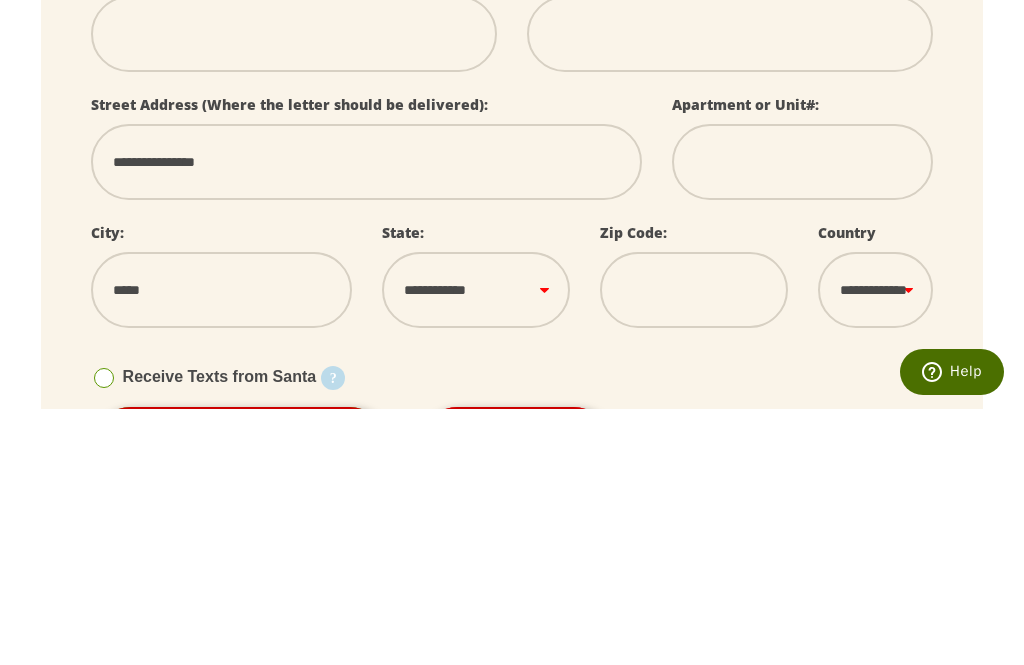 select on "**" 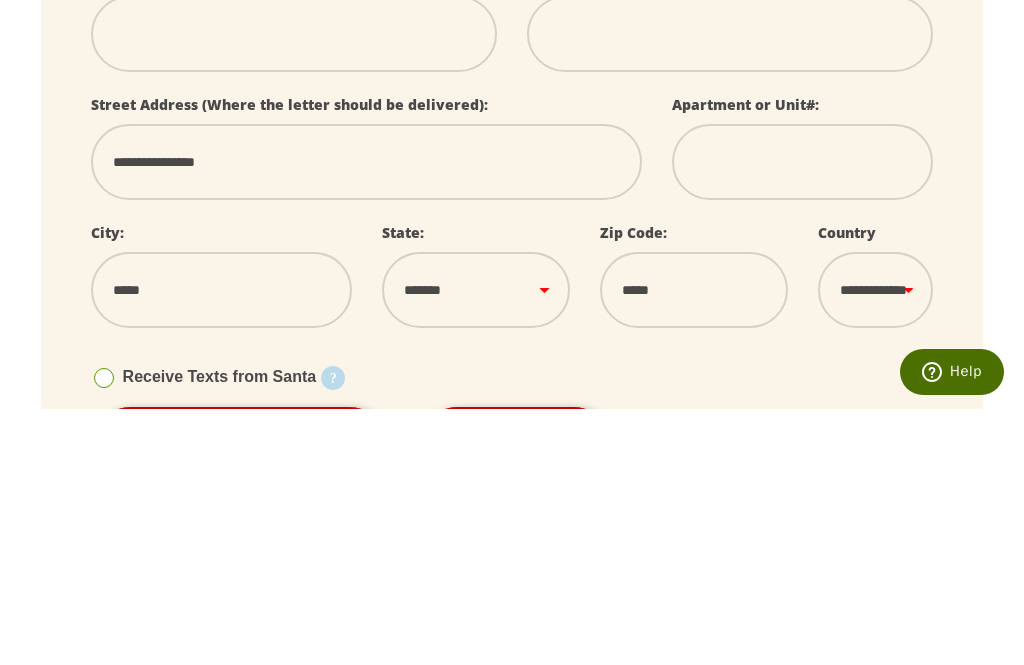 scroll, scrollTop: 707, scrollLeft: 0, axis: vertical 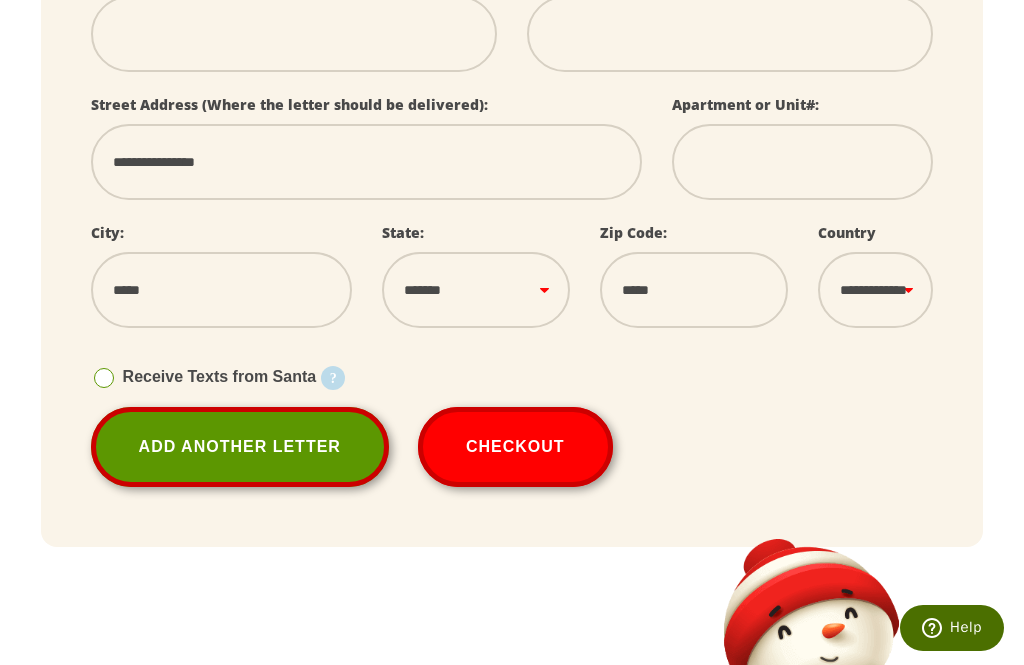 click on "Add Another Letter" at bounding box center [240, 447] 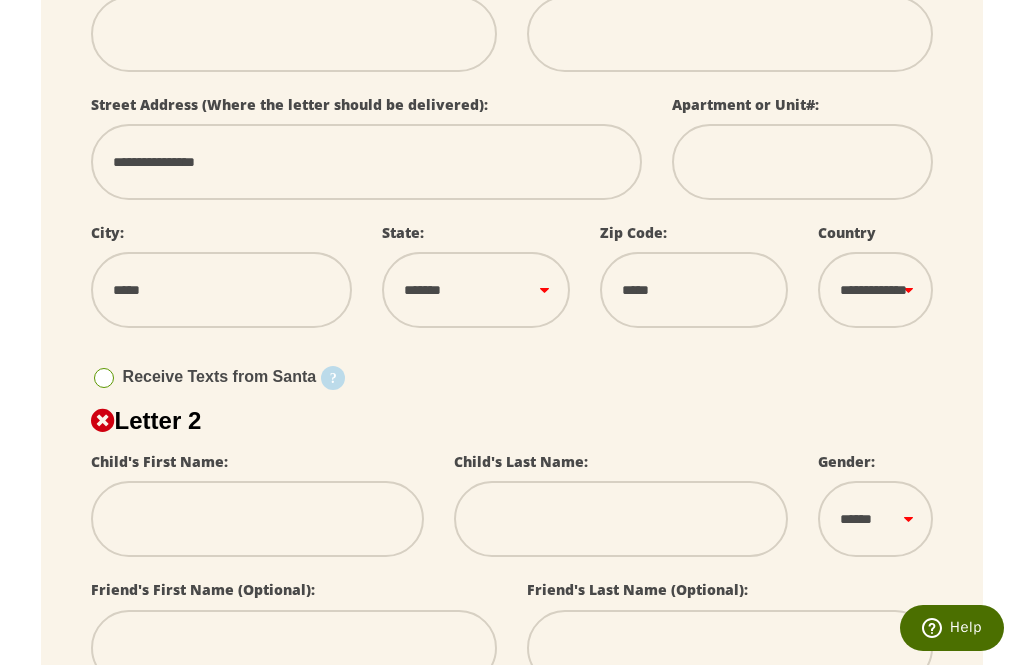click at bounding box center [258, 519] 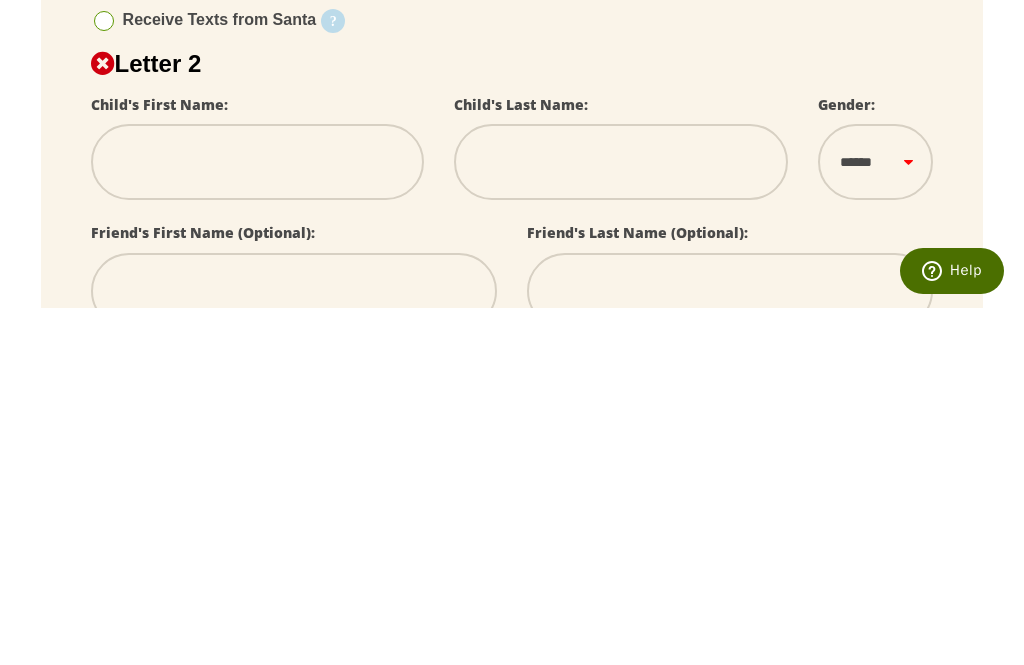 type on "*" 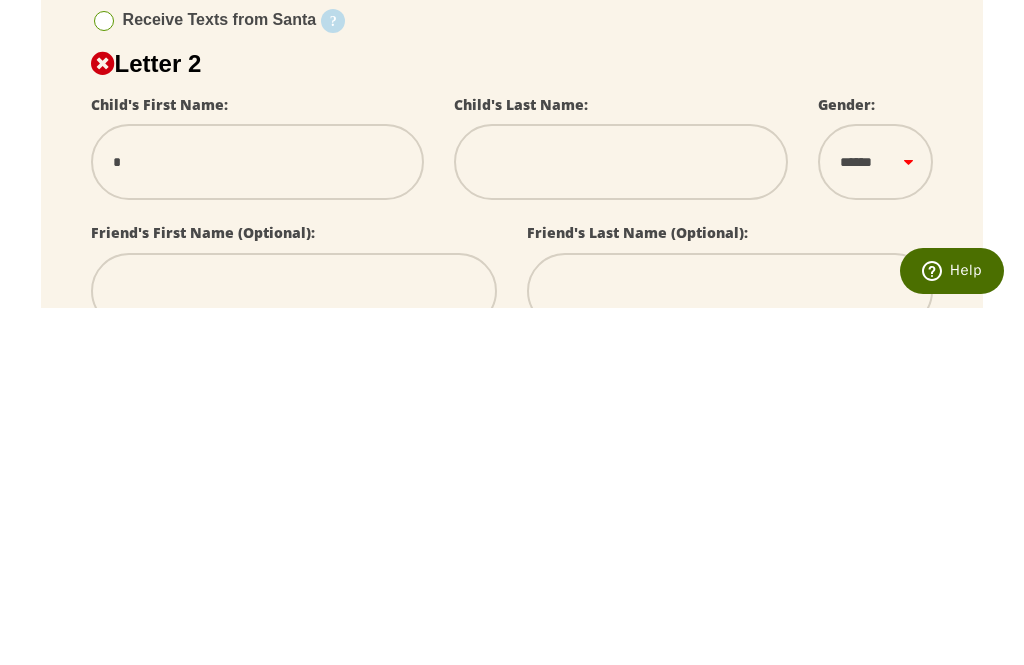 select 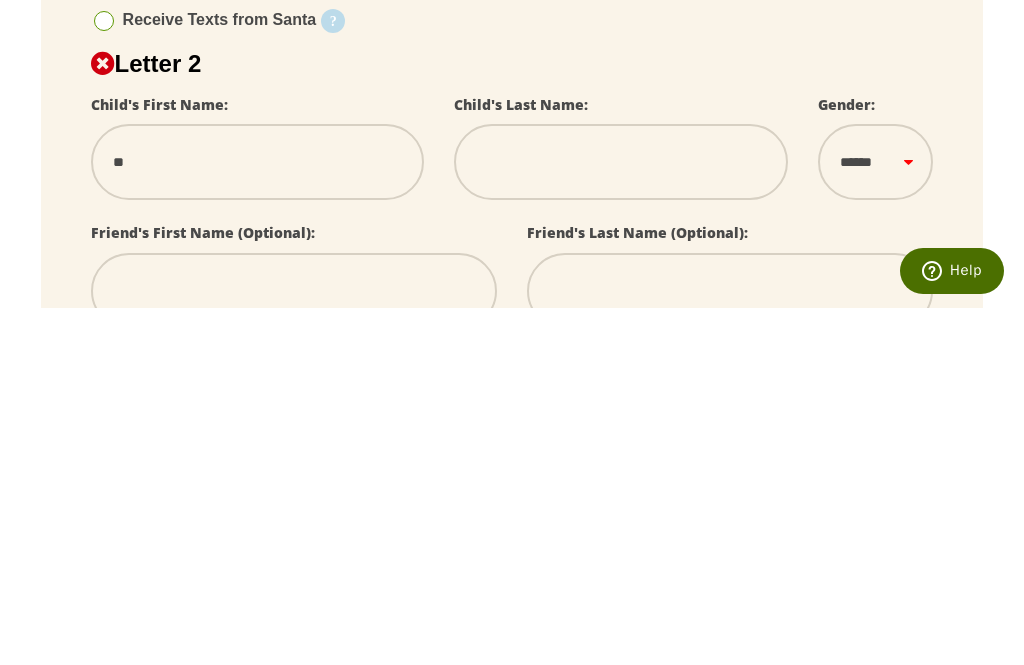 type on "***" 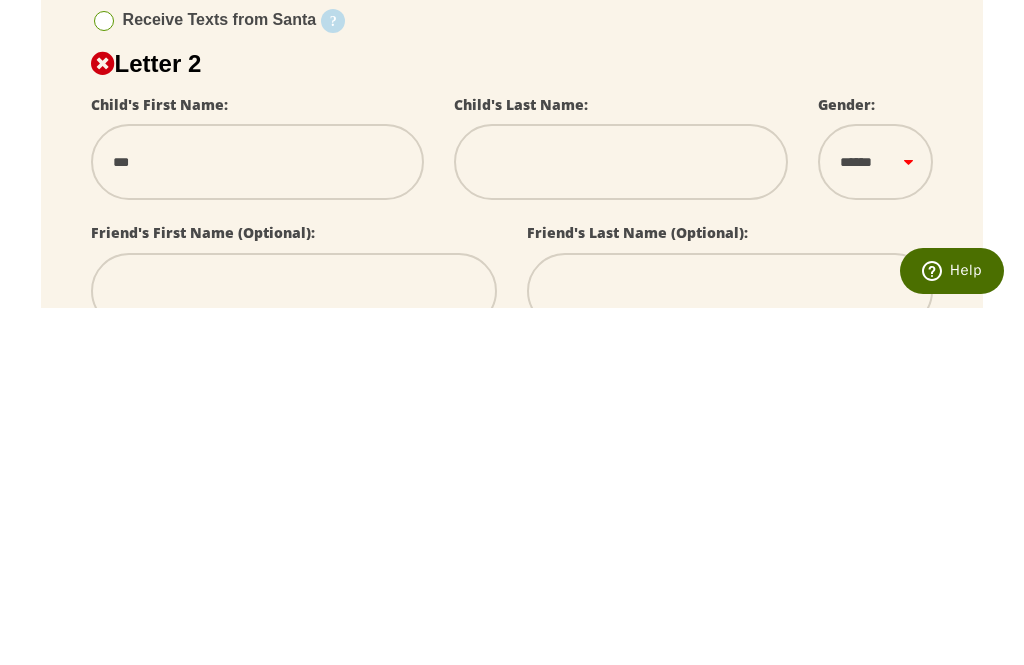 select 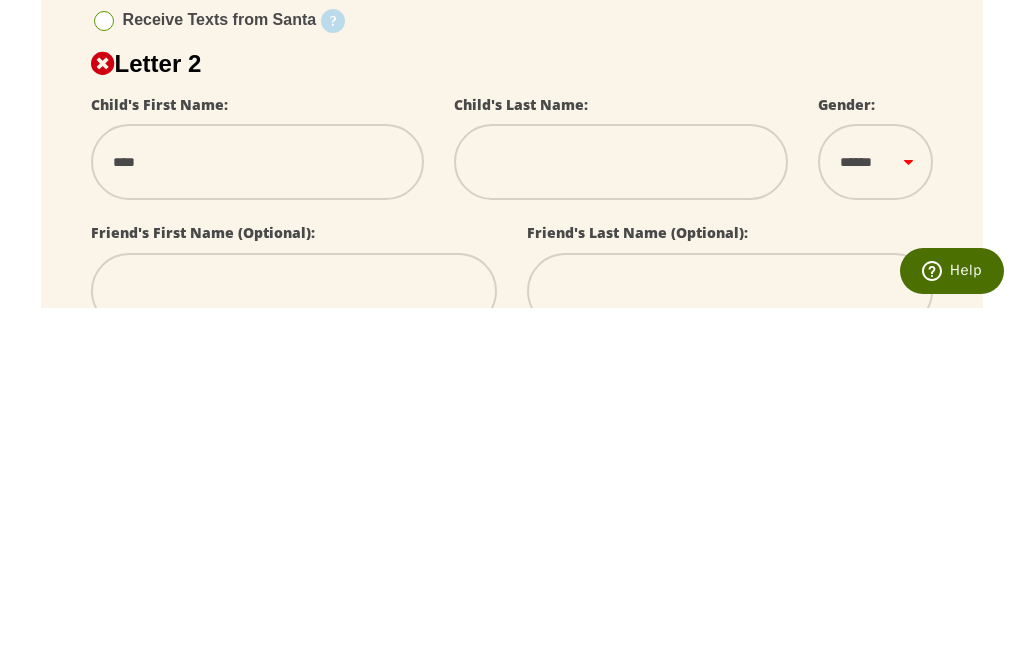 type on "*****" 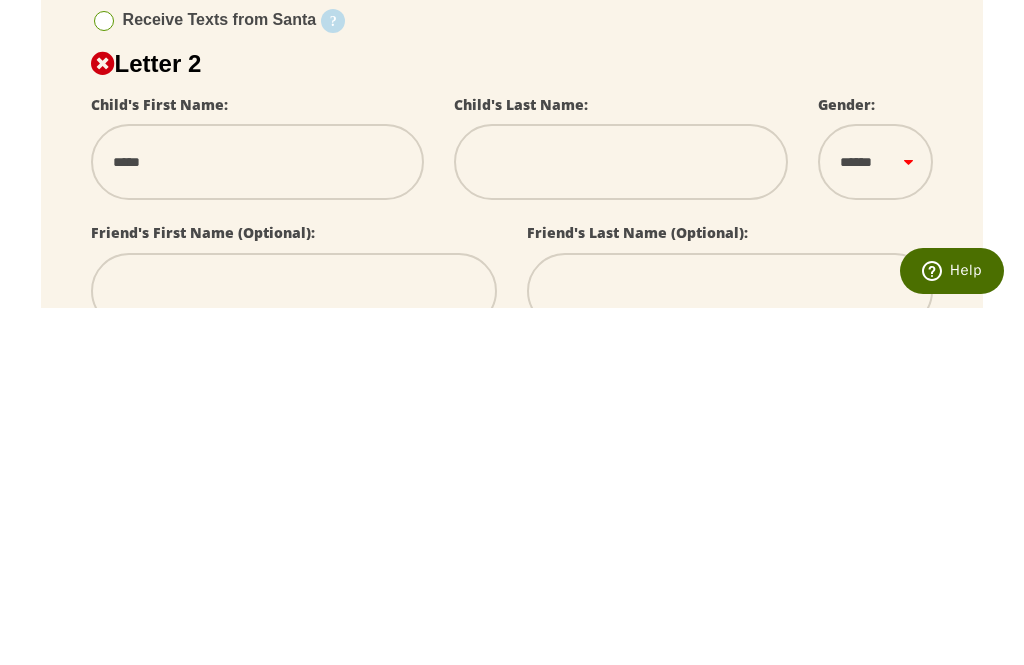 type on "******" 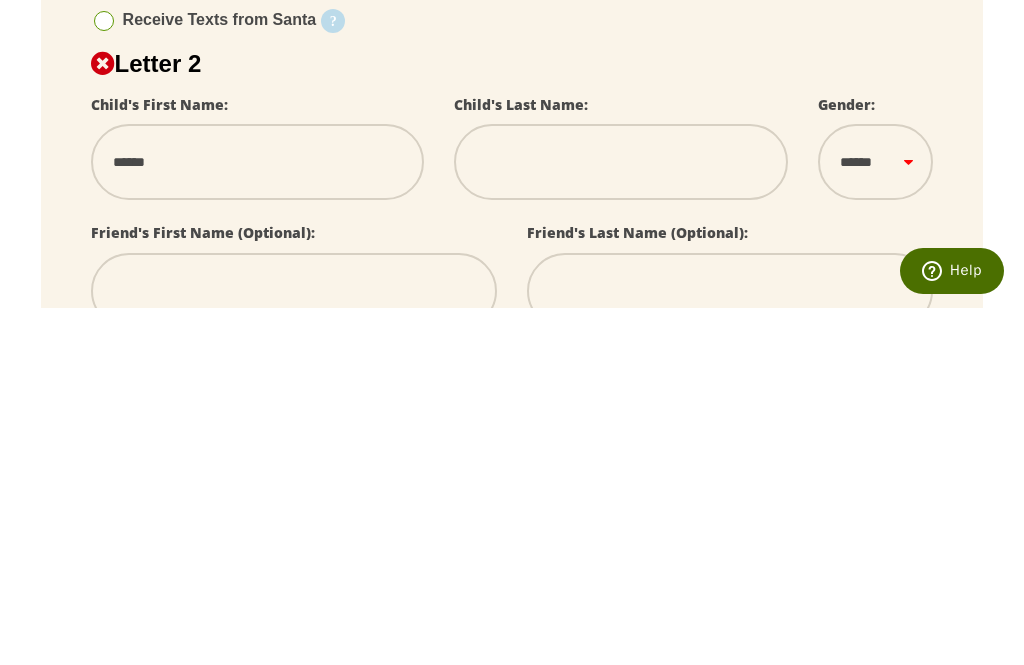 type on "*******" 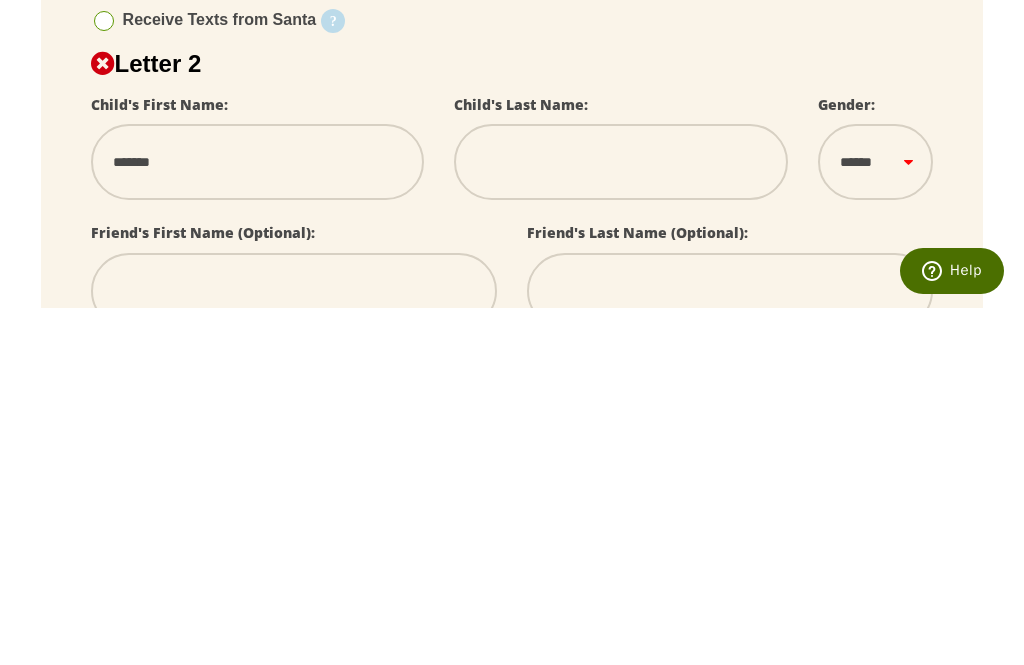 type on "*******" 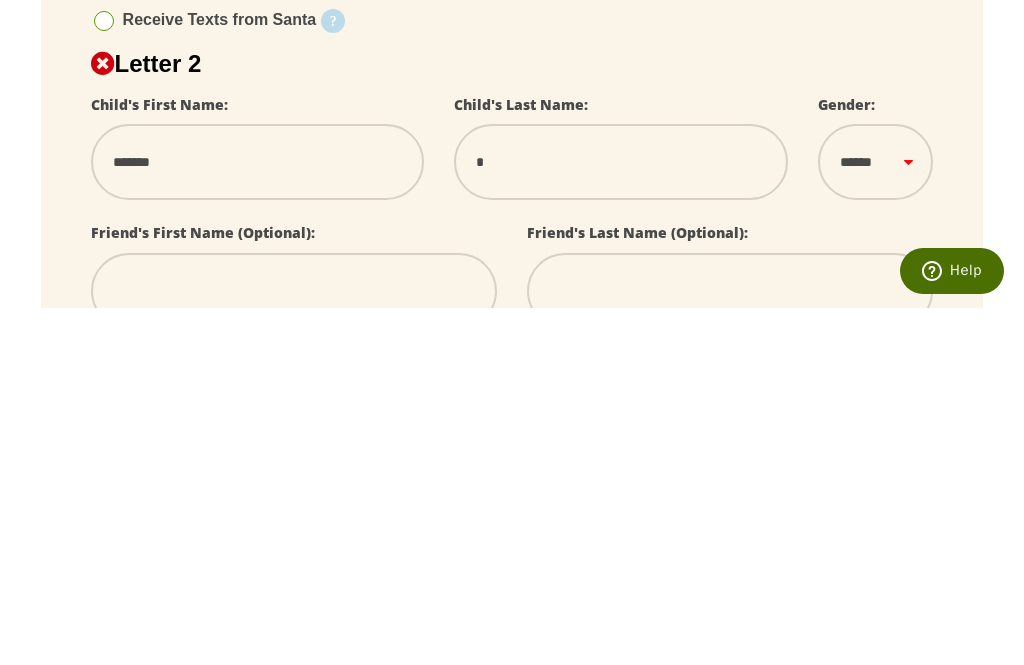 type on "**" 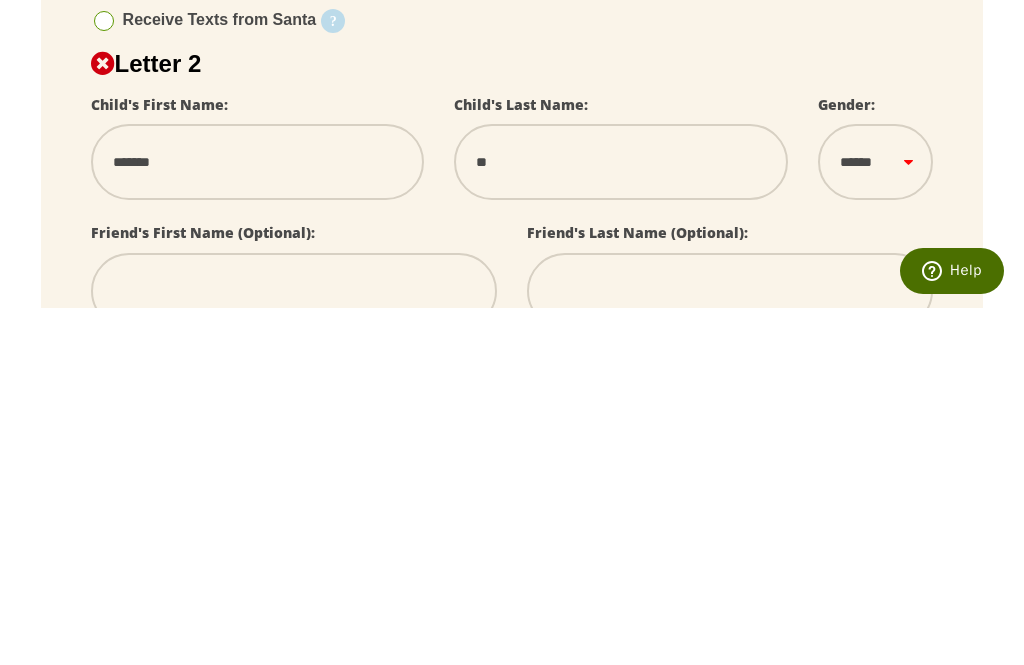 select 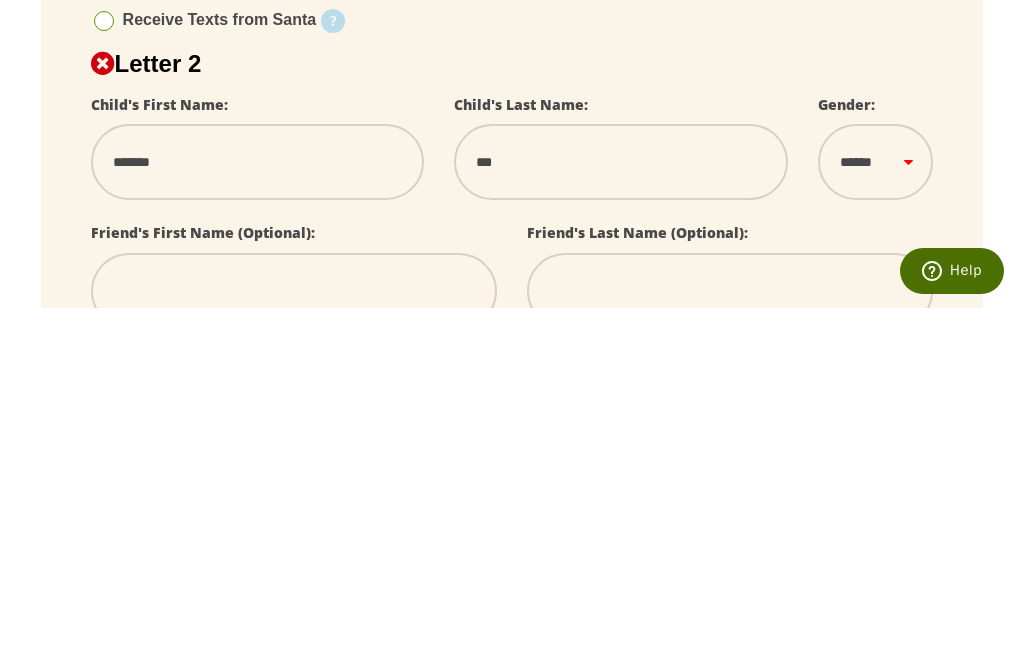 type on "****" 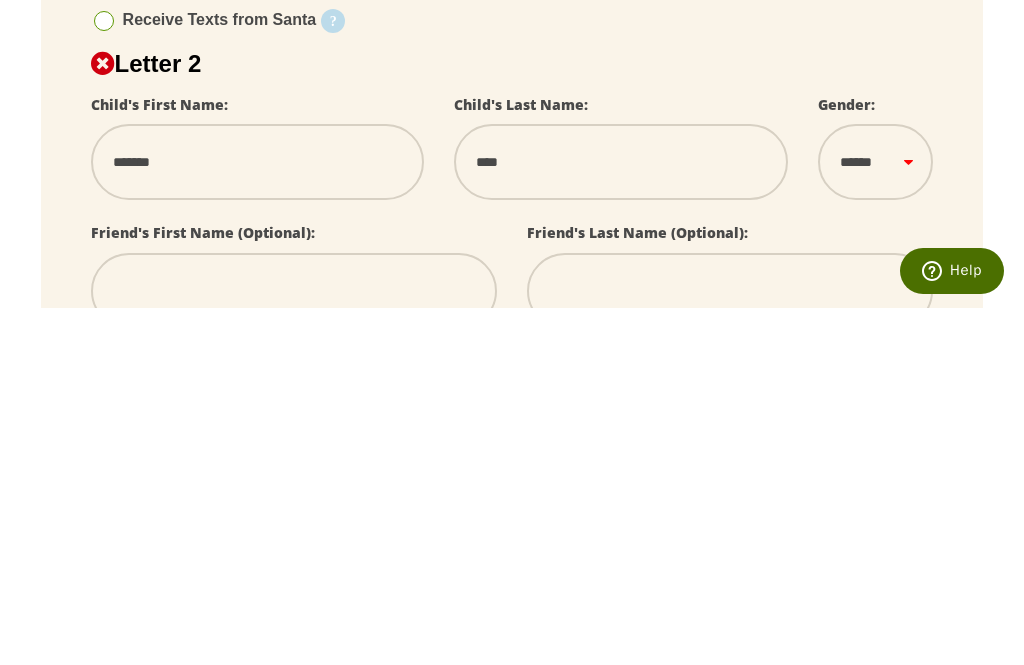 type on "*****" 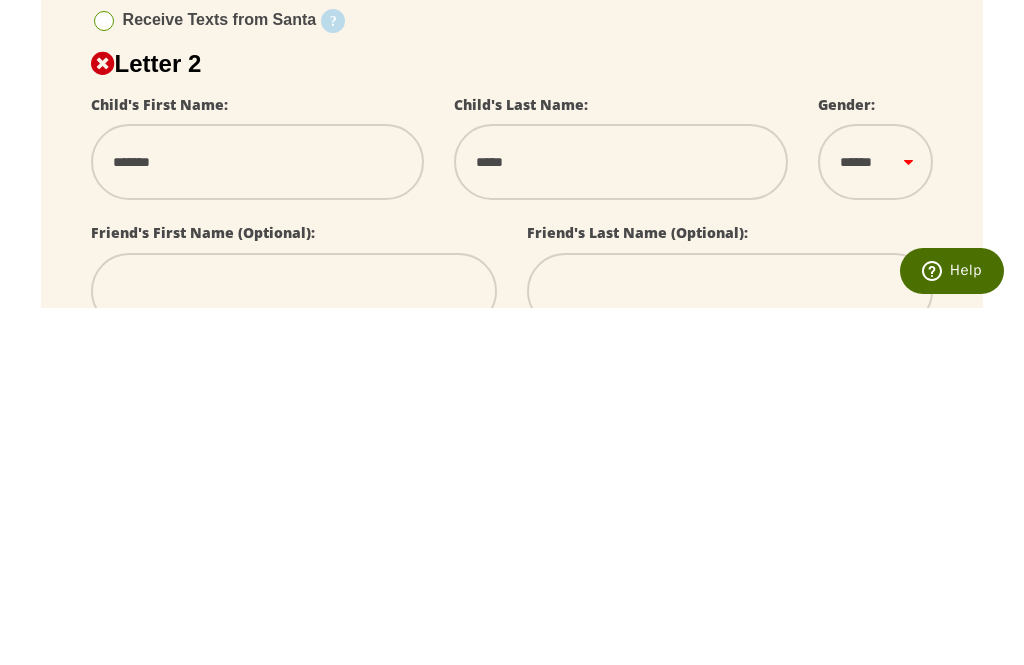 select 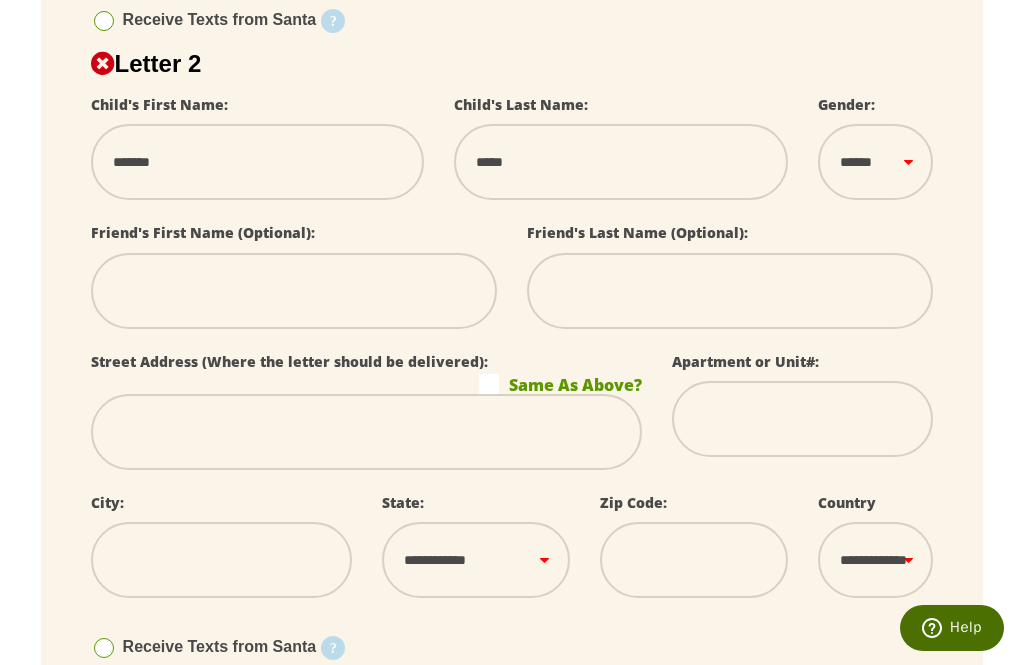 select on "*" 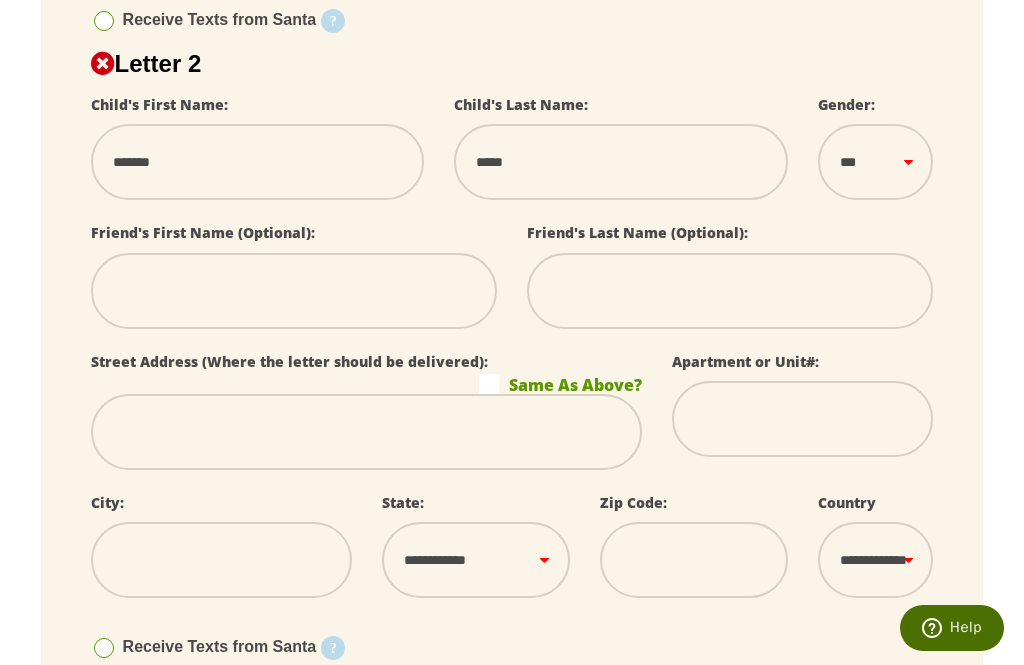 click at bounding box center [367, 432] 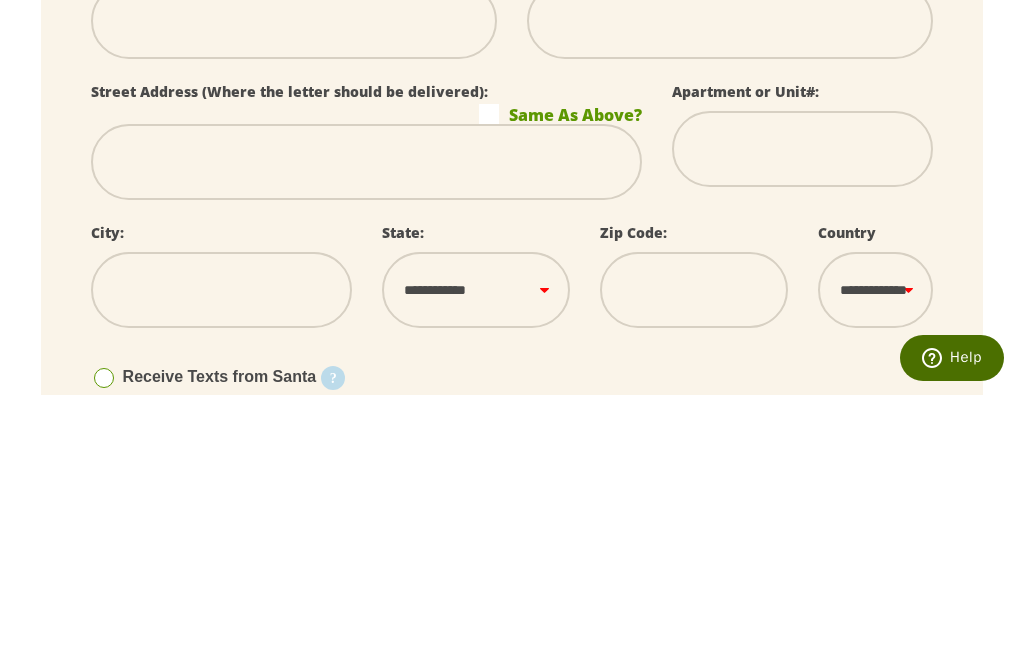 type on "*" 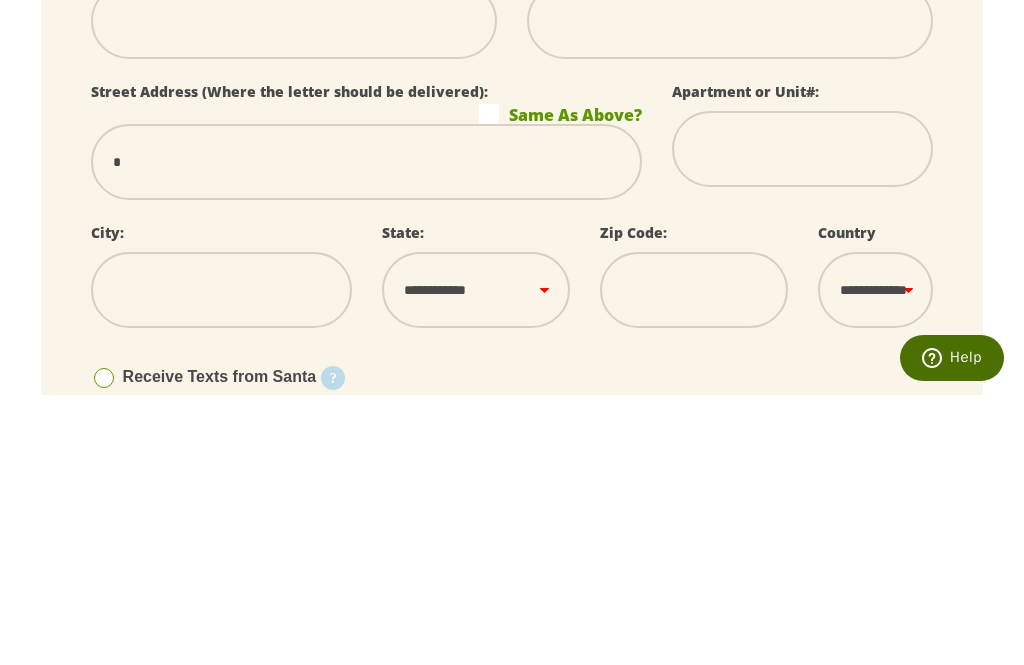 type on "**" 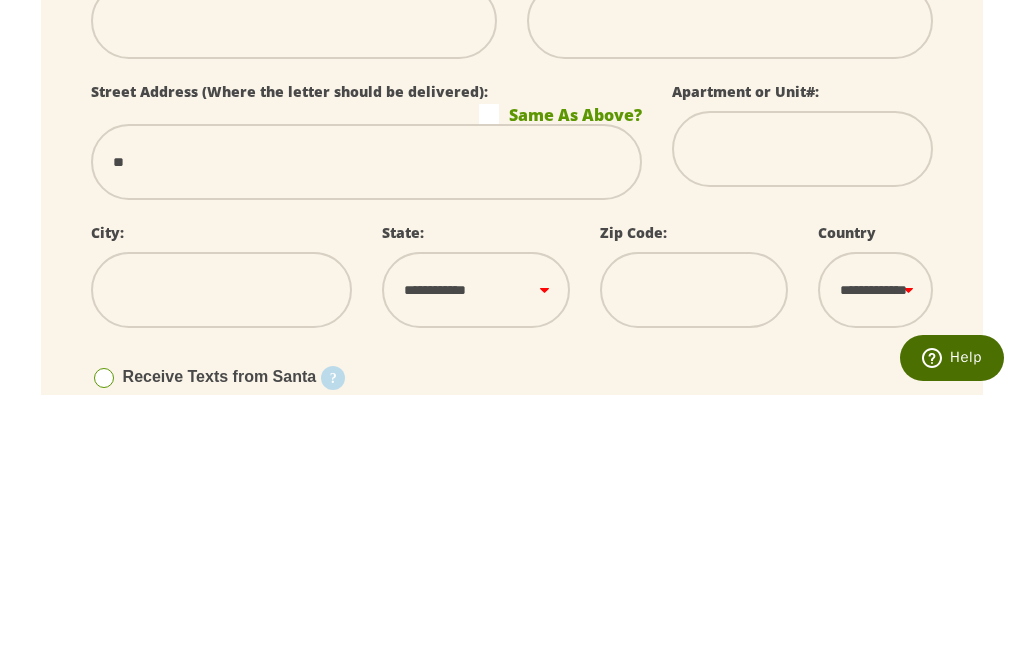 select 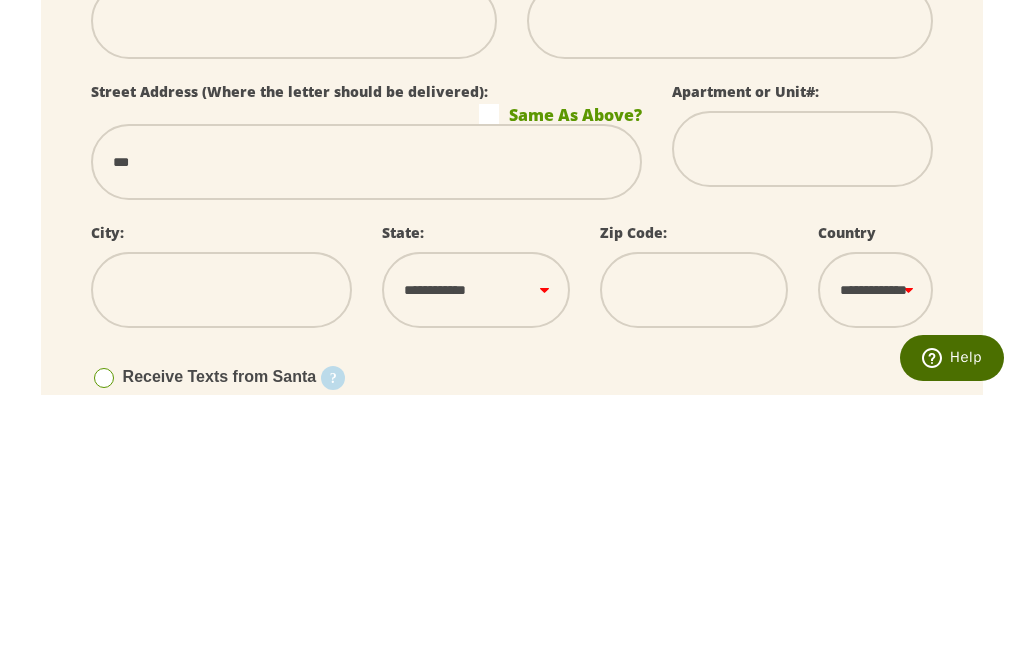 type on "***" 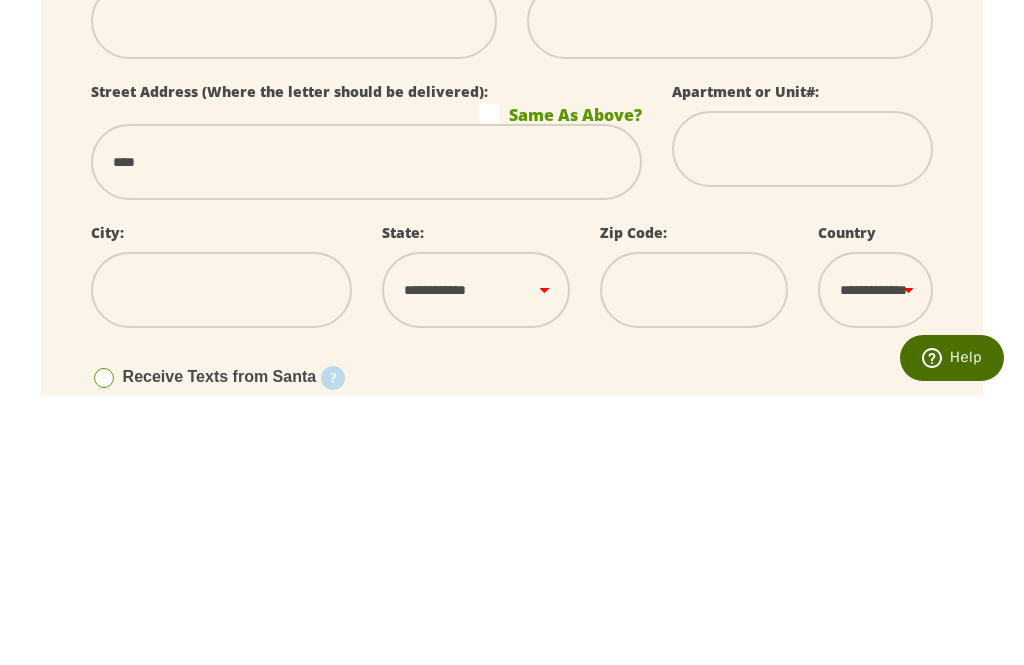 type on "*****" 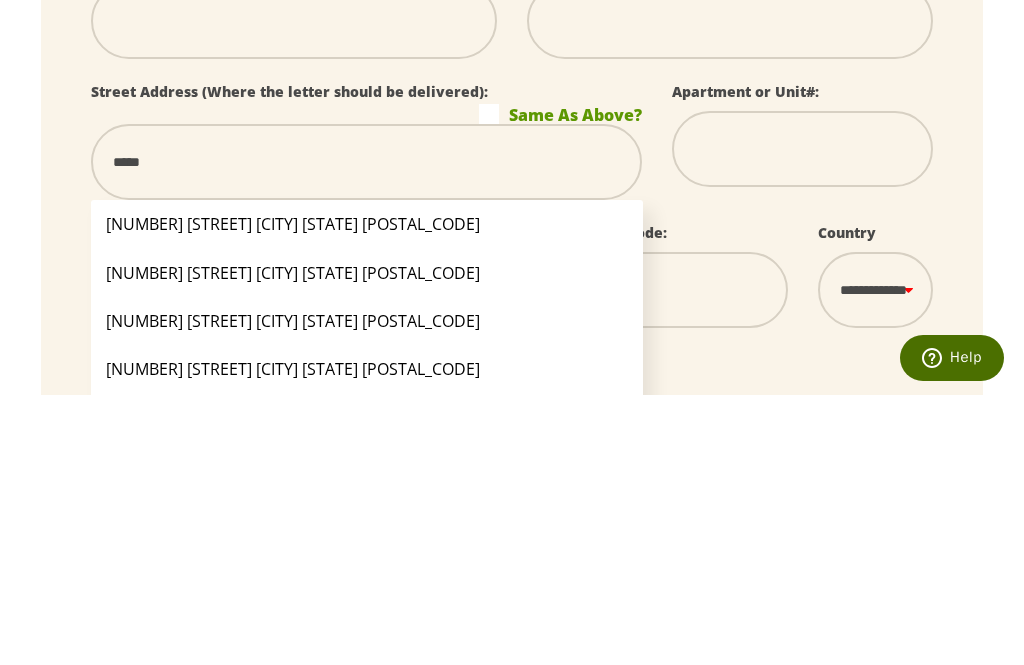 type on "******" 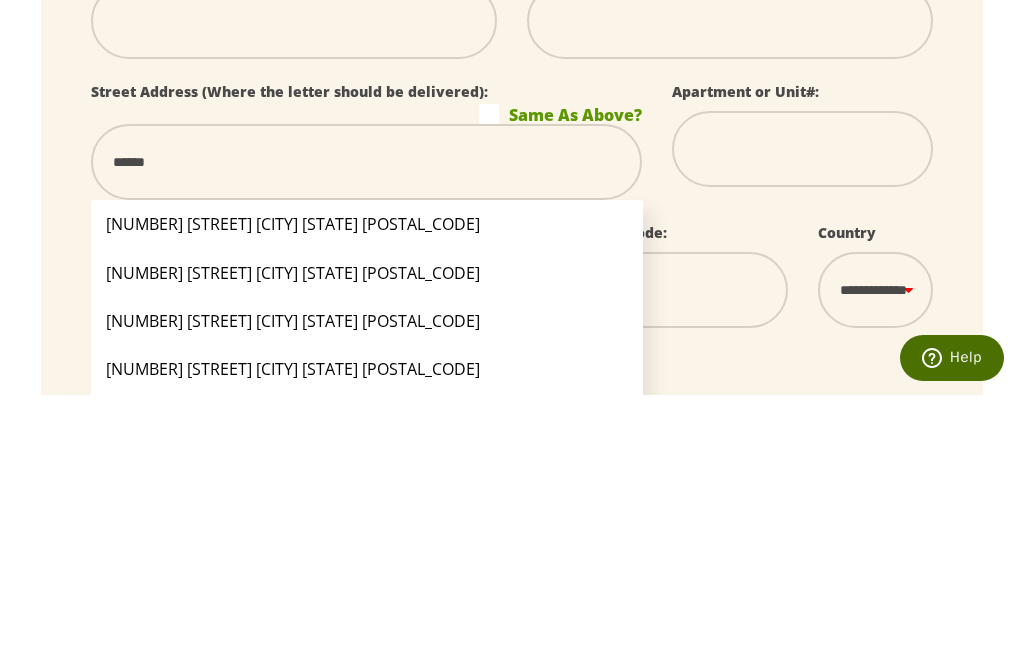 type on "*******" 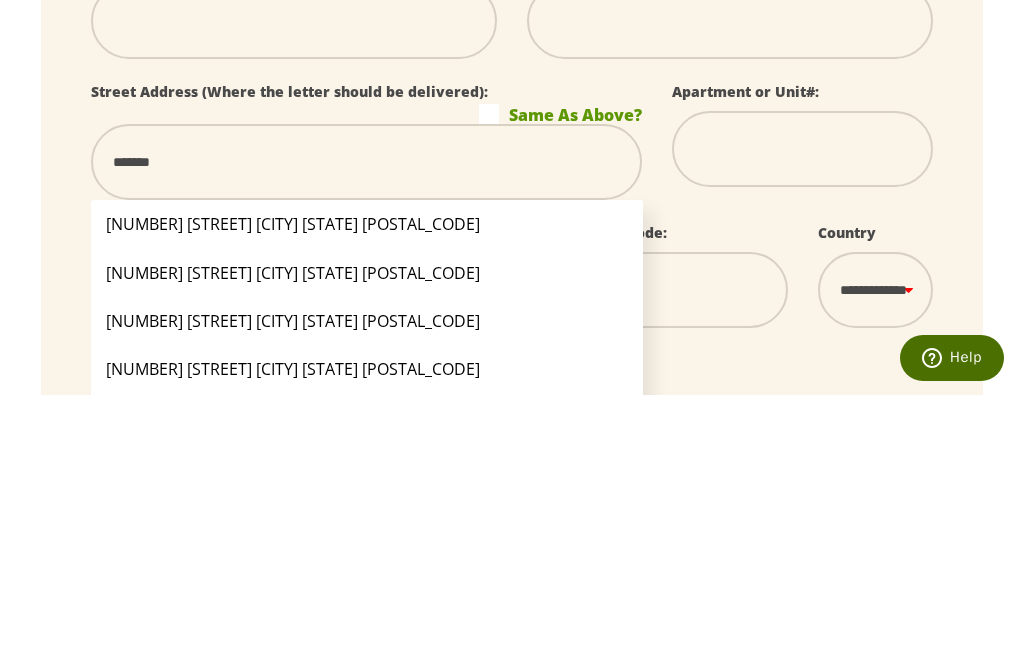 type on "********" 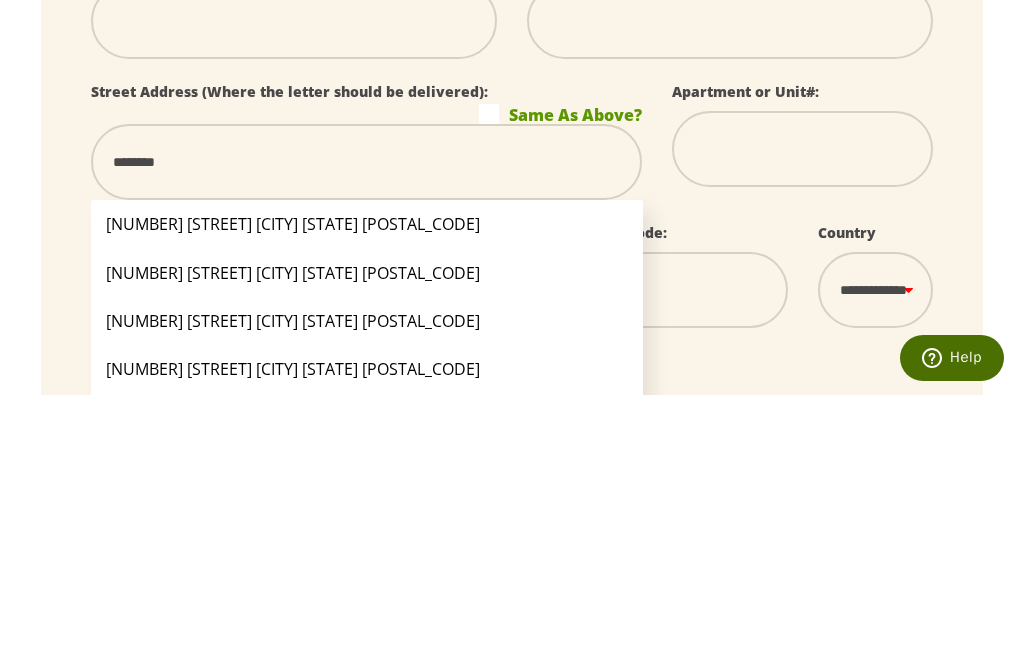 type on "*********" 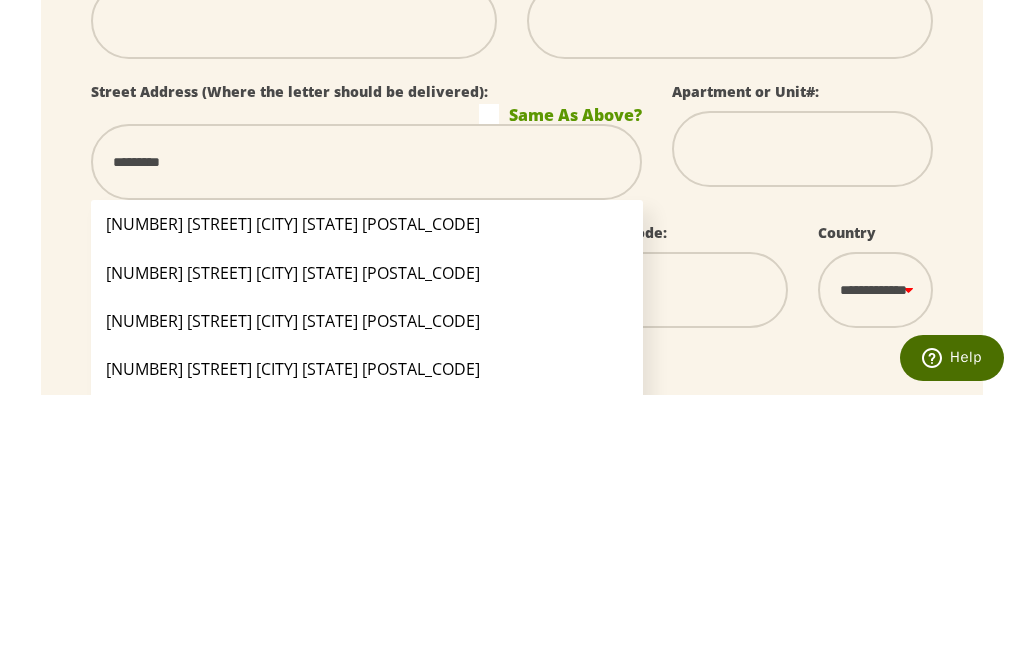 click on "[NUMBER] [STREET] [CITY]
[STATE] [POSTAL_CODE]" at bounding box center [367, 543] 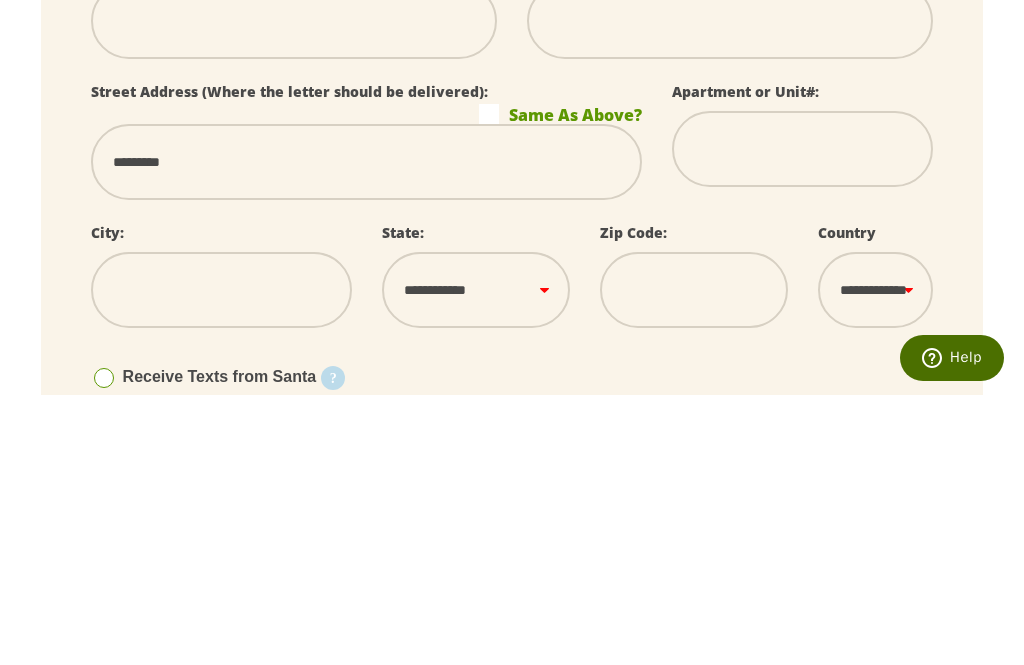 type on "**********" 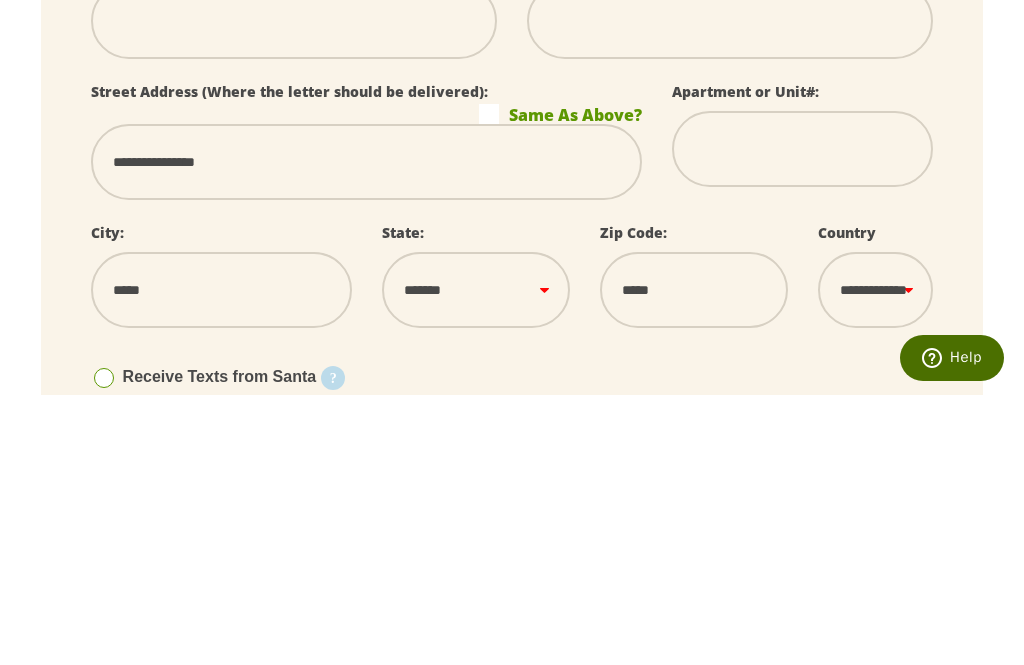 scroll, scrollTop: 1334, scrollLeft: 0, axis: vertical 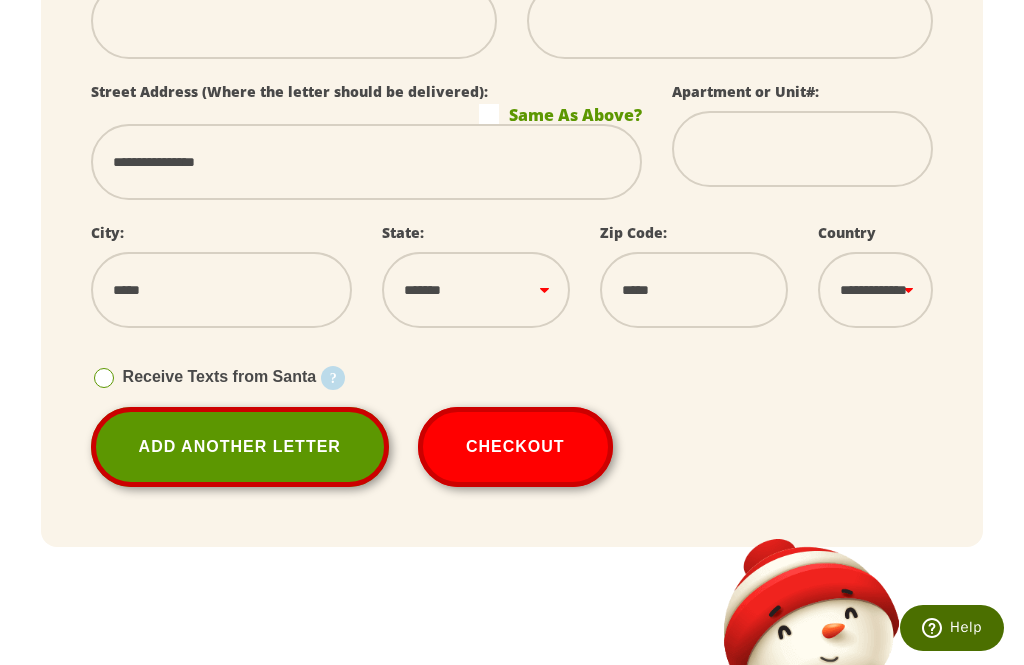 click on "Same As Above?" at bounding box center [560, 114] 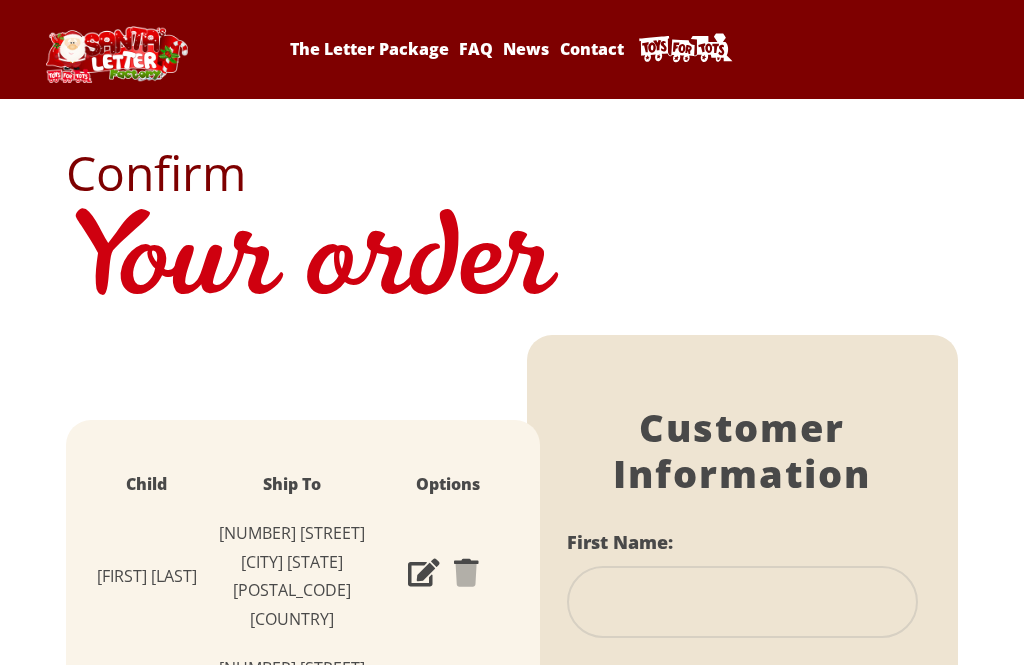 scroll, scrollTop: 0, scrollLeft: 0, axis: both 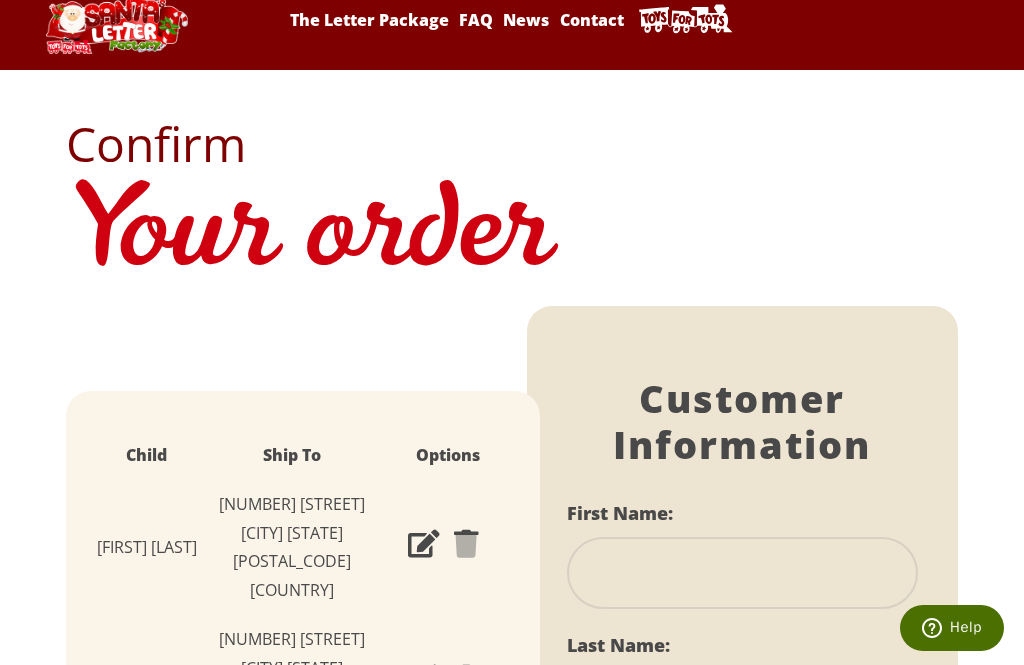click at bounding box center [742, 573] 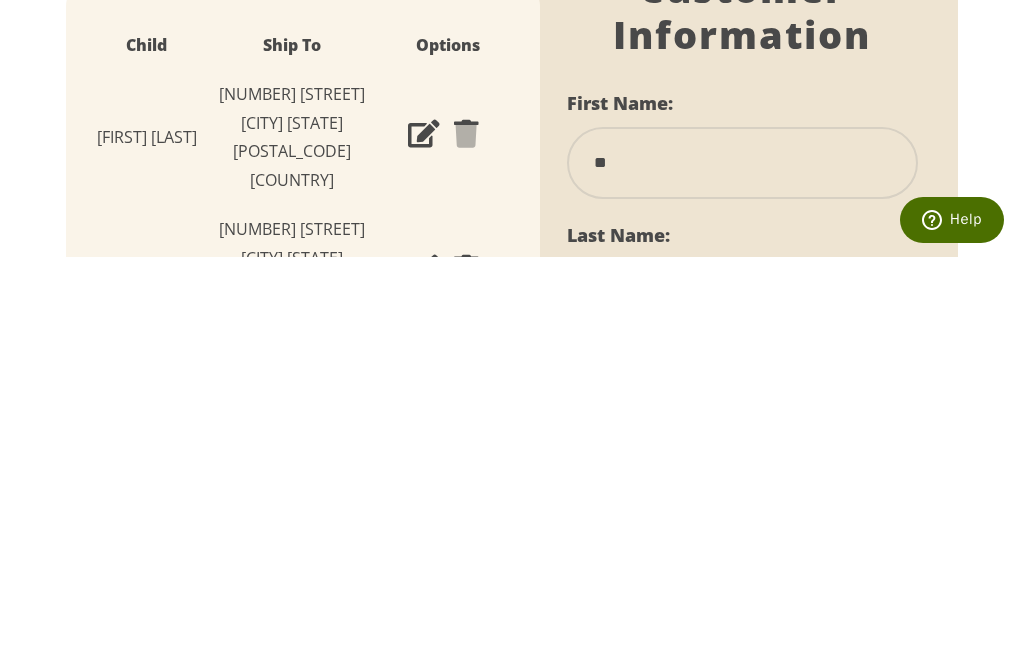 type on "*******" 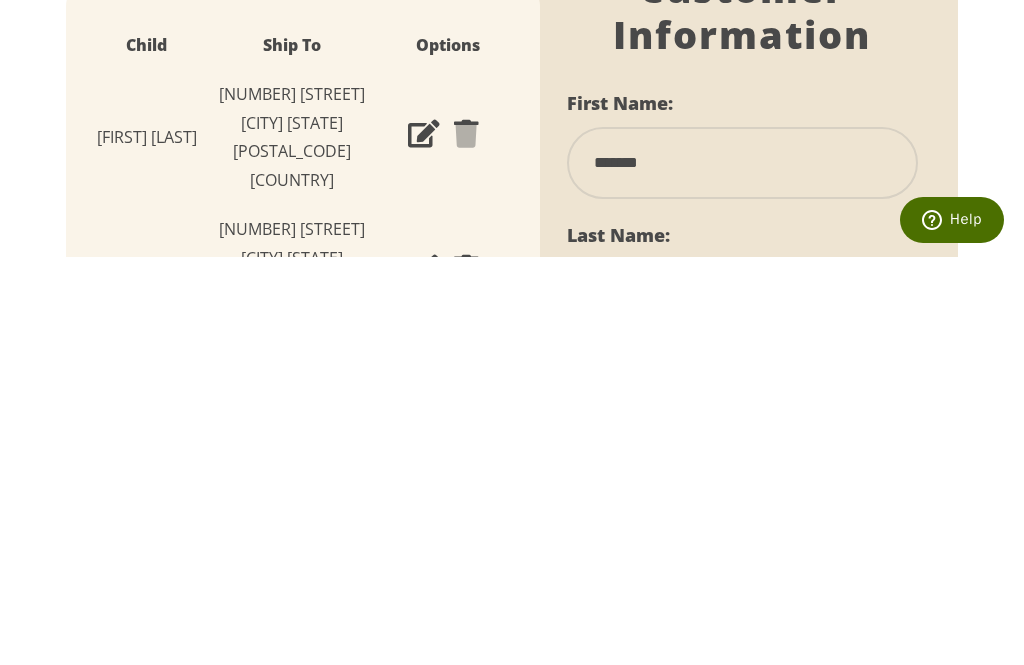 scroll, scrollTop: 162, scrollLeft: 0, axis: vertical 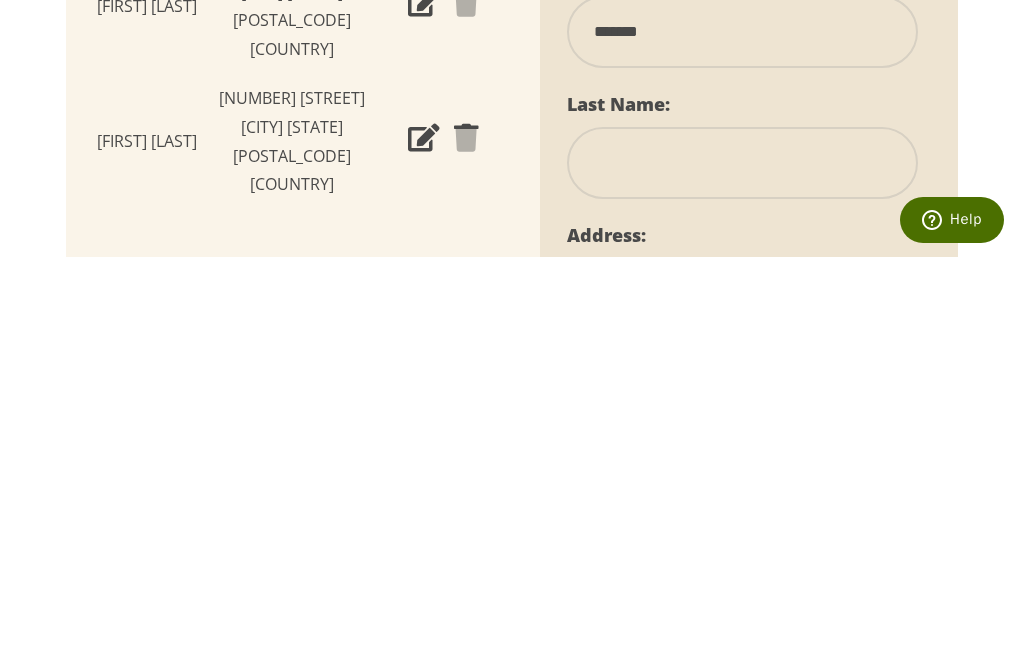 type on "*******" 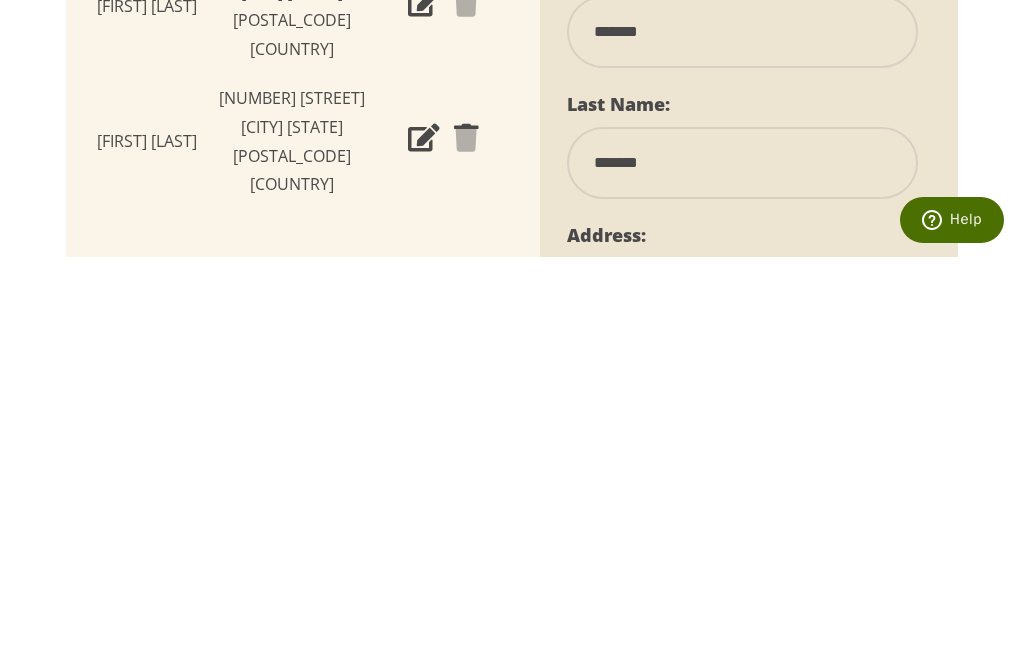 scroll, scrollTop: 293, scrollLeft: 0, axis: vertical 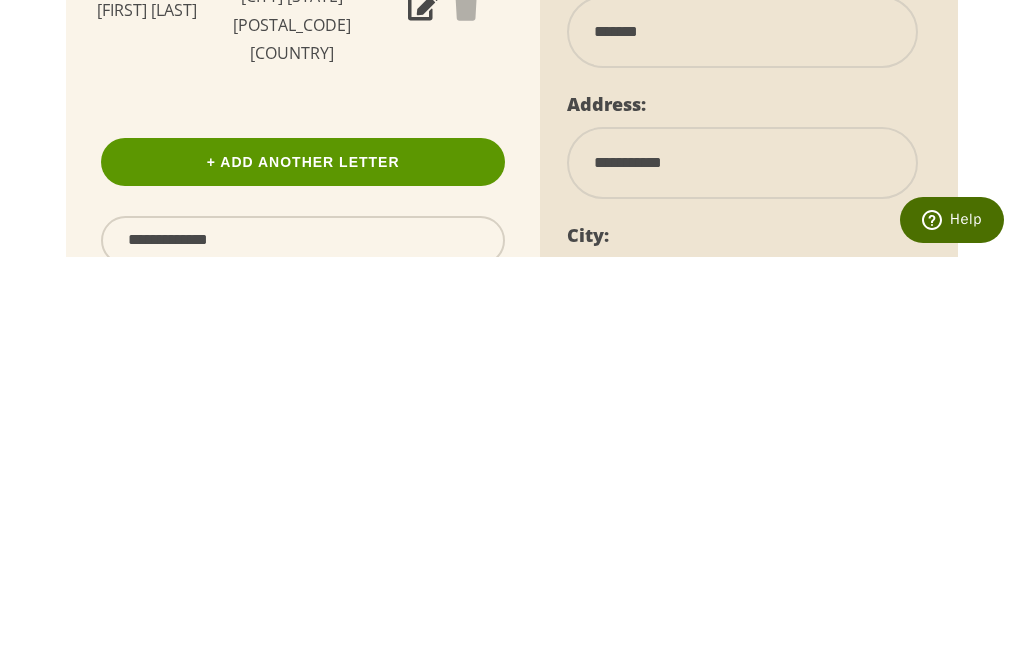 type on "**********" 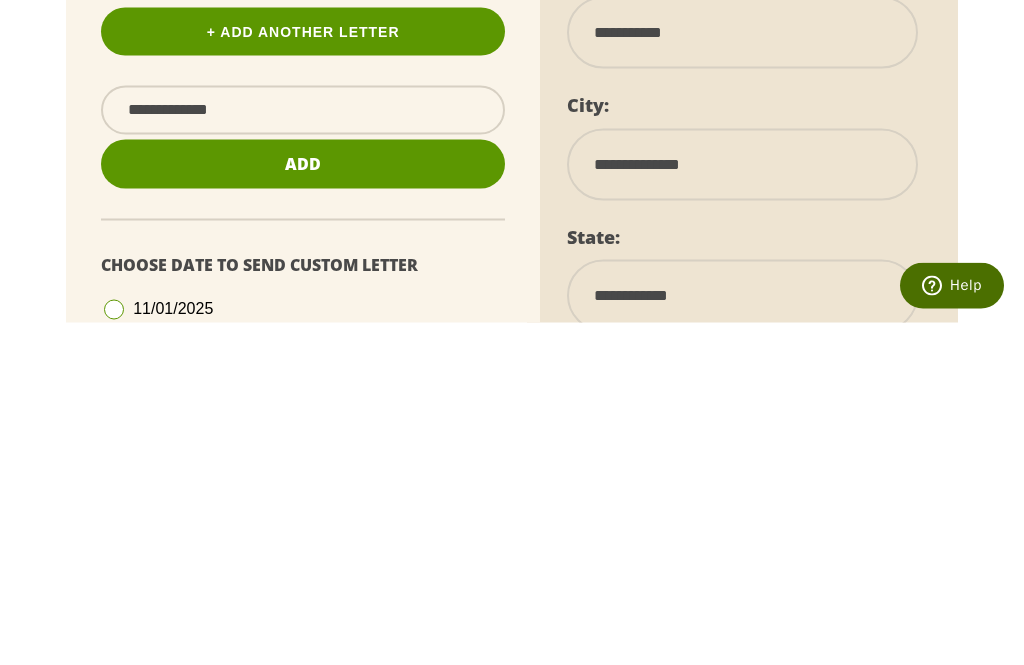 scroll, scrollTop: 508, scrollLeft: 0, axis: vertical 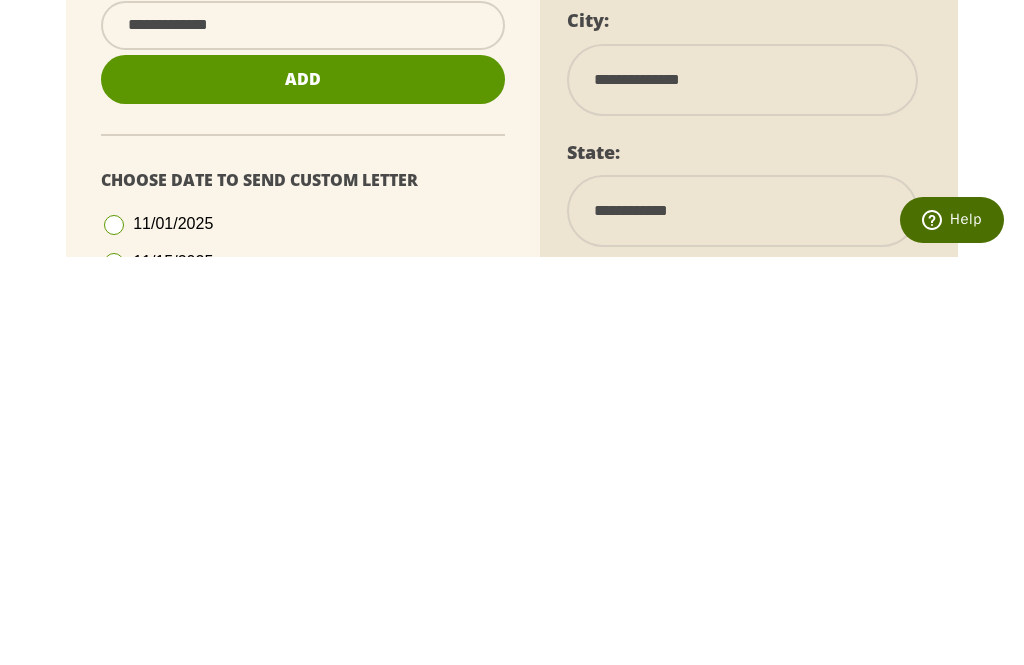 type on "**********" 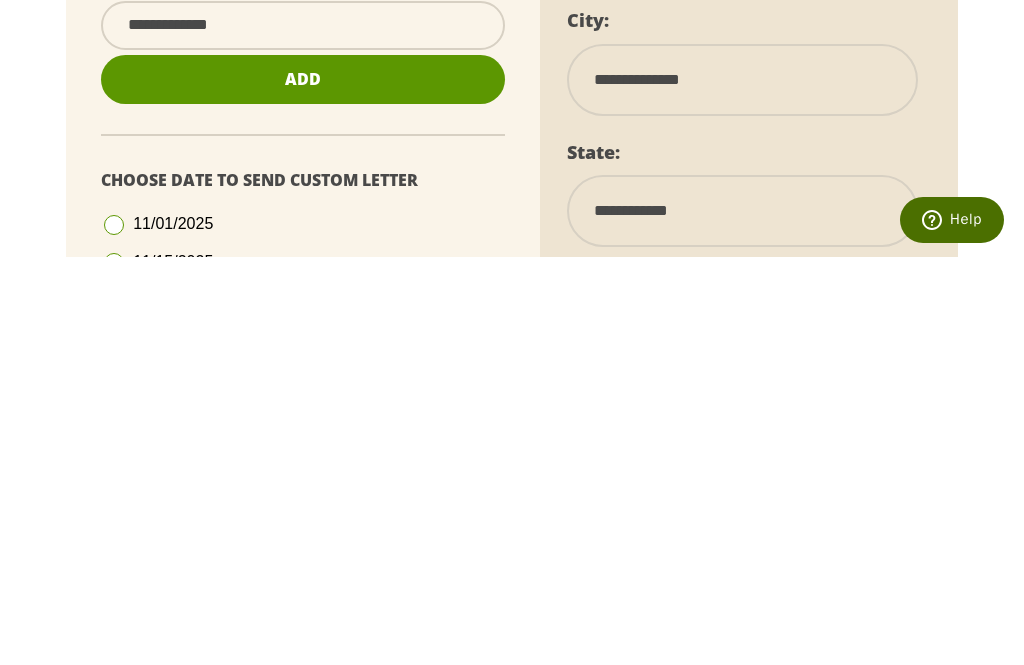 click on "**********" at bounding box center [742, 619] 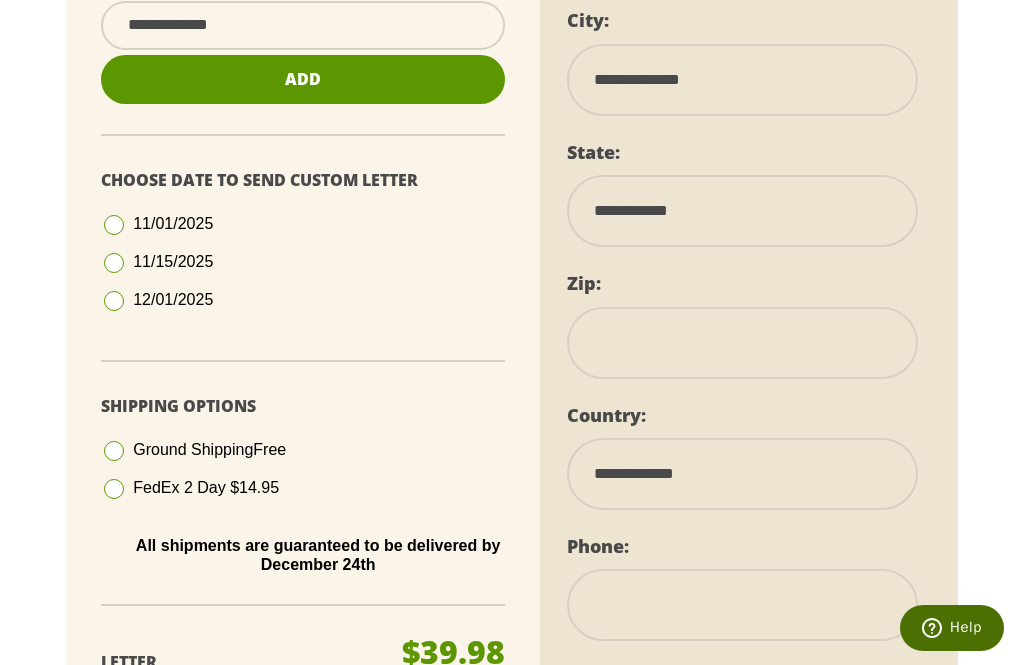 select on "**" 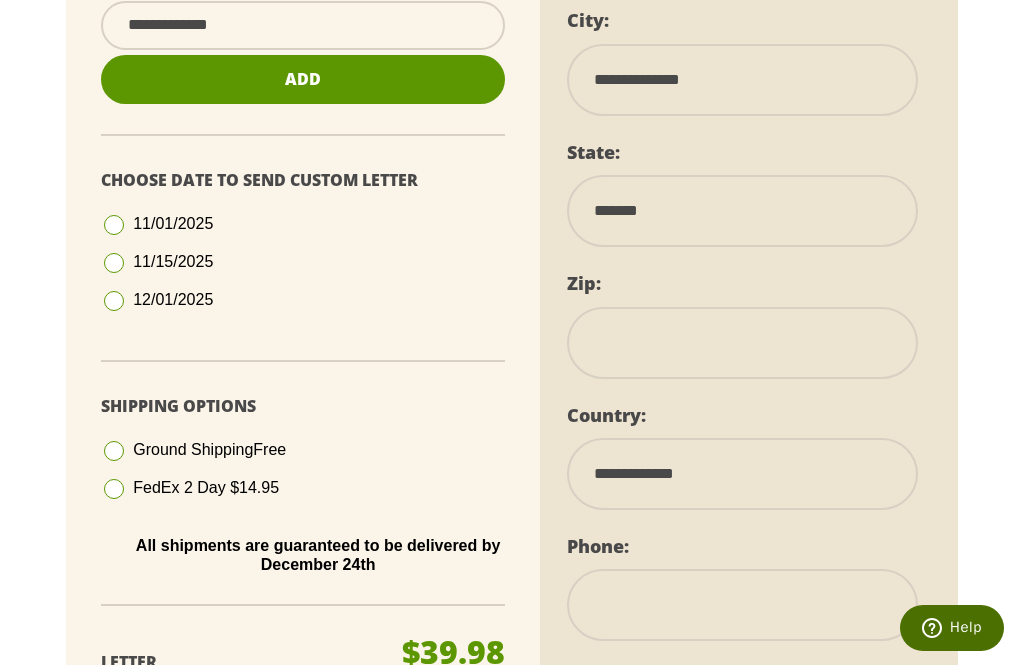 click at bounding box center (742, 343) 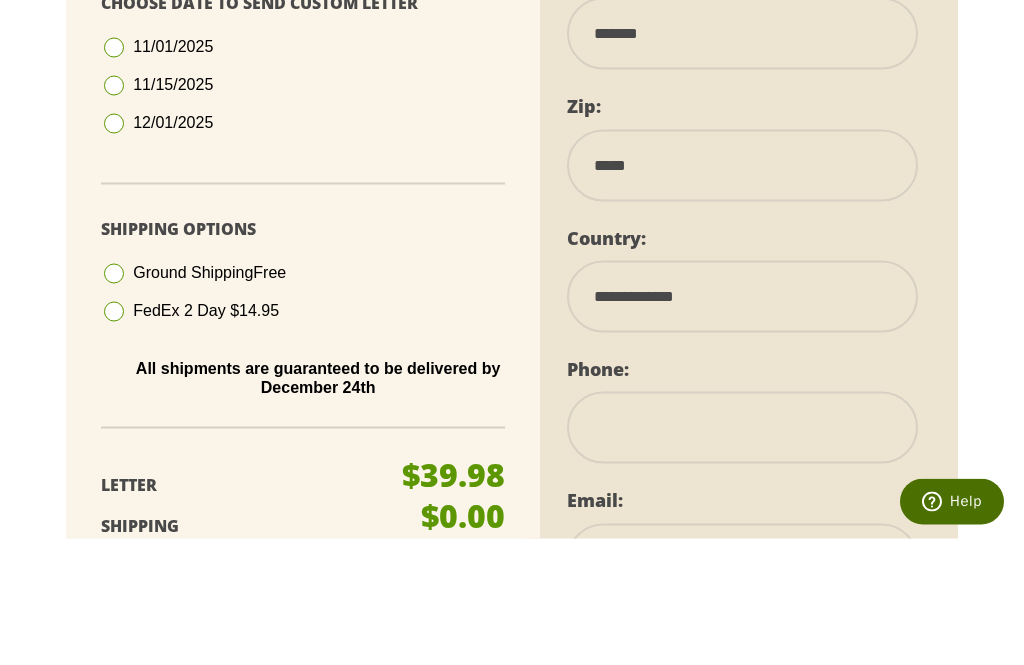 scroll, scrollTop: 969, scrollLeft: 0, axis: vertical 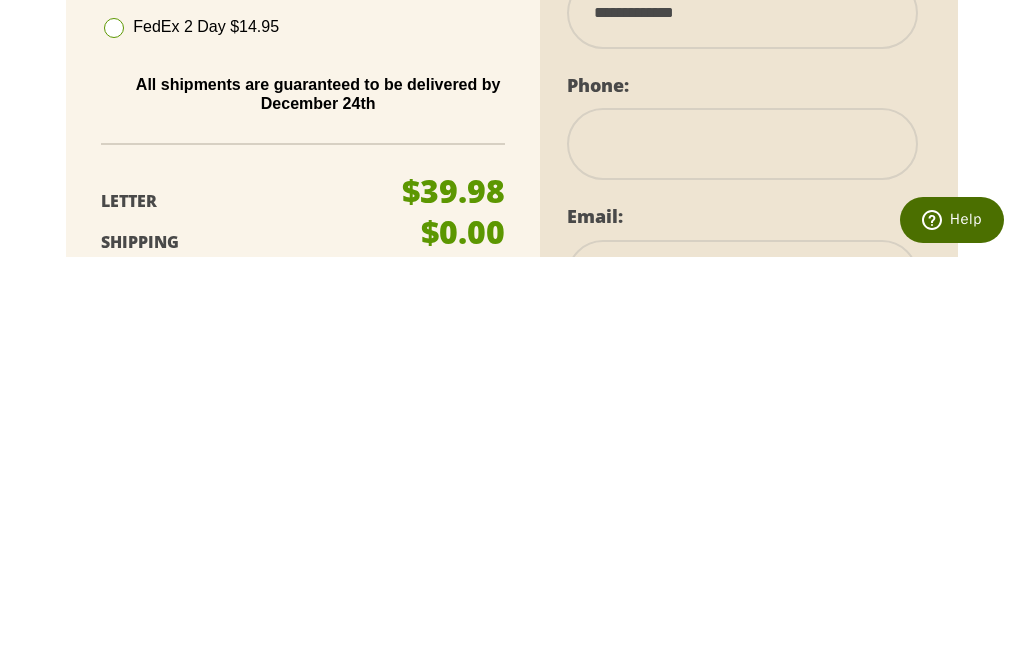 type on "*****" 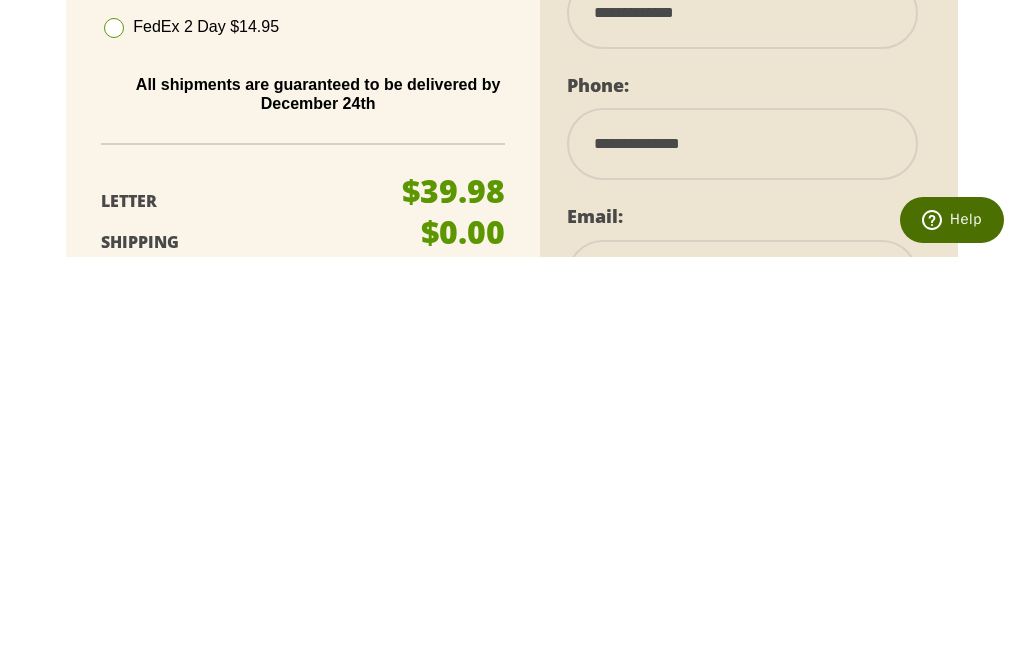 type on "**********" 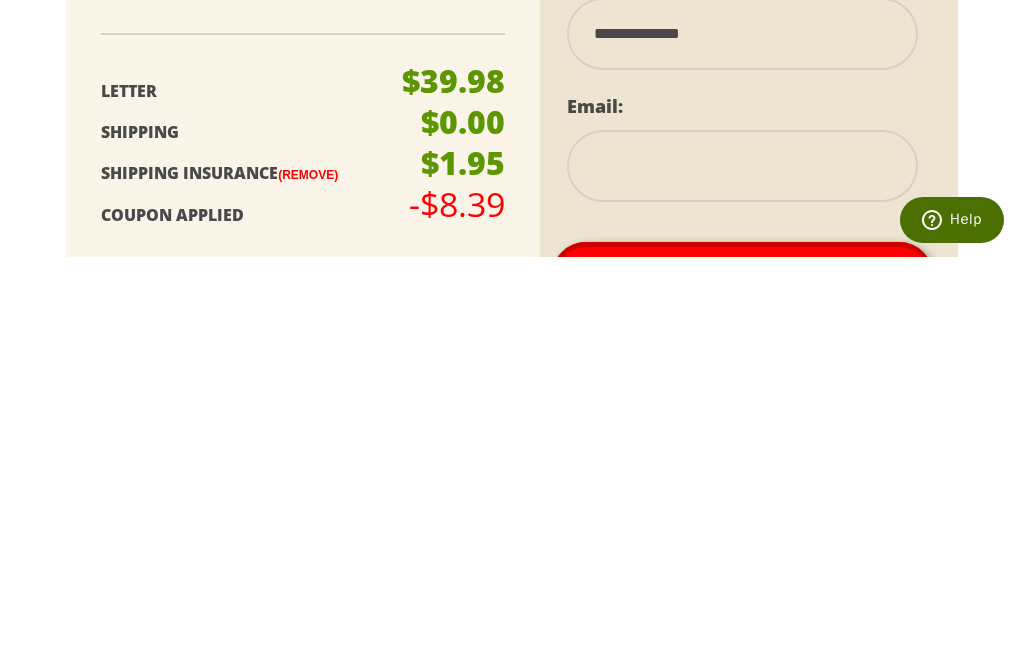 type on "**********" 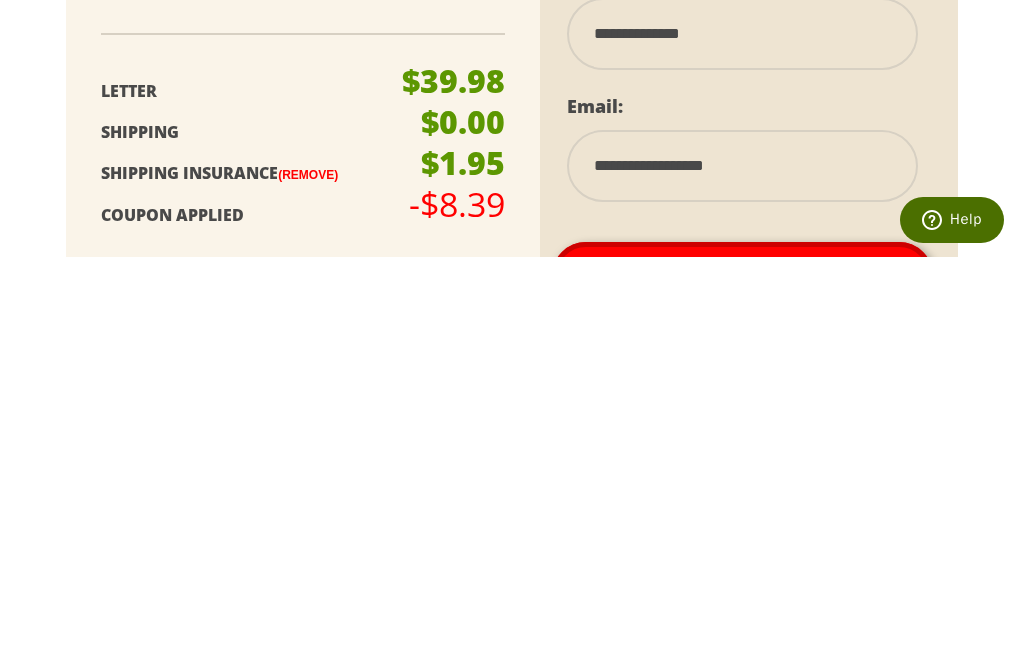 scroll, scrollTop: 1487, scrollLeft: 0, axis: vertical 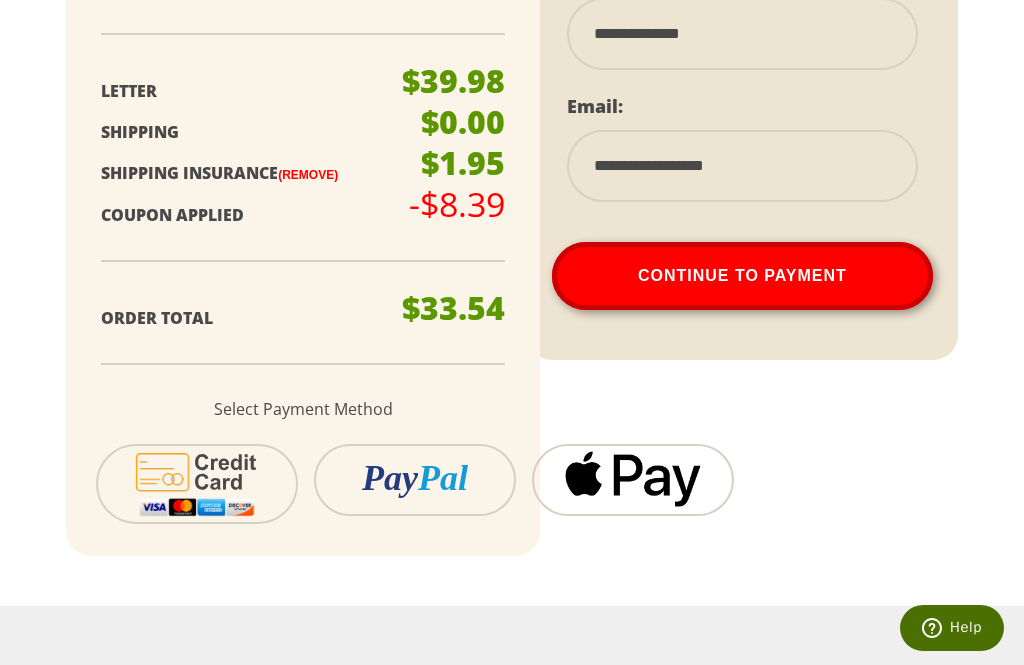 click on "Continue To Payment" at bounding box center (742, 276) 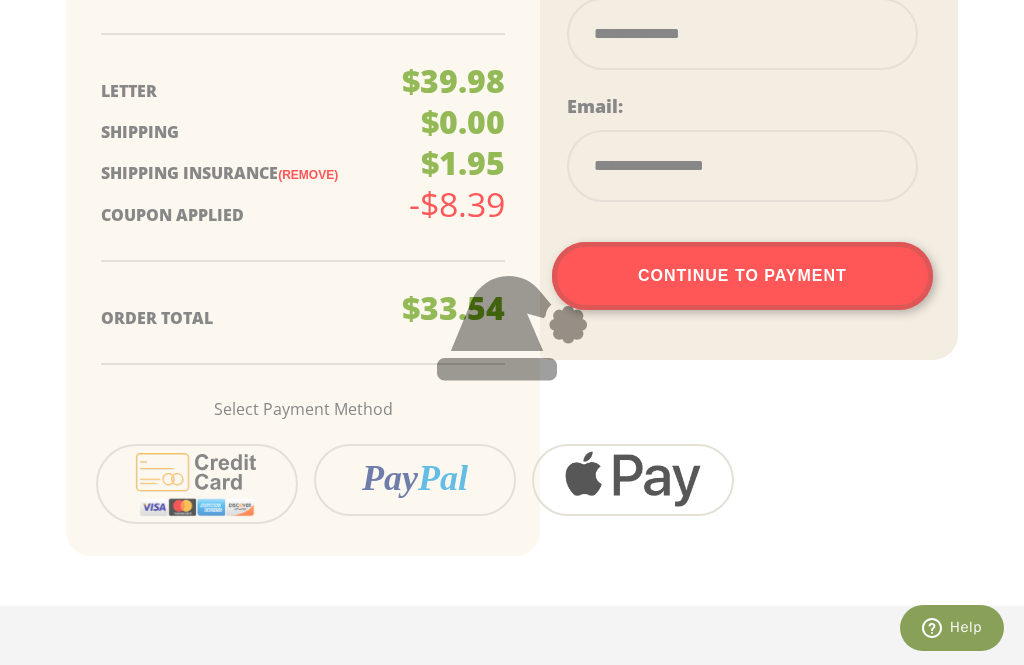scroll, scrollTop: 525, scrollLeft: 0, axis: vertical 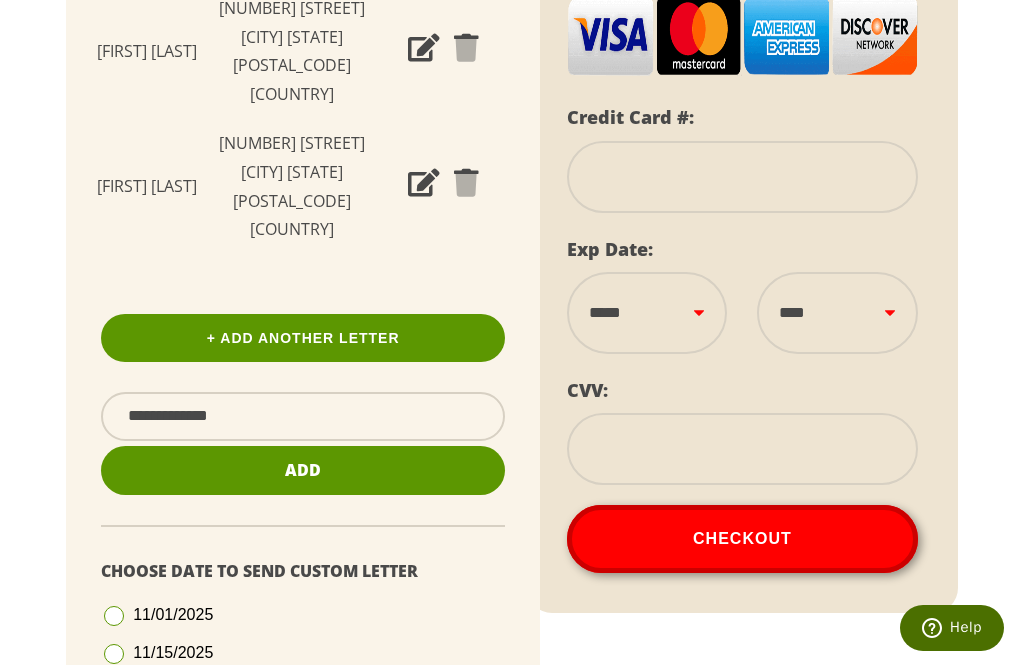 click on "12/01/2025" at bounding box center (303, 691) 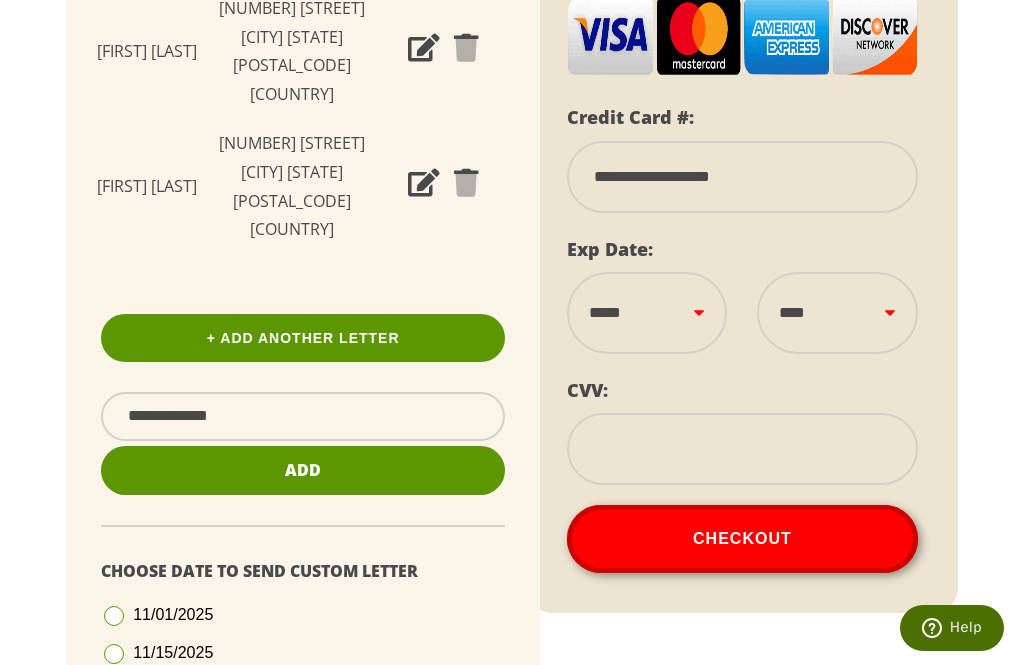 select on "**" 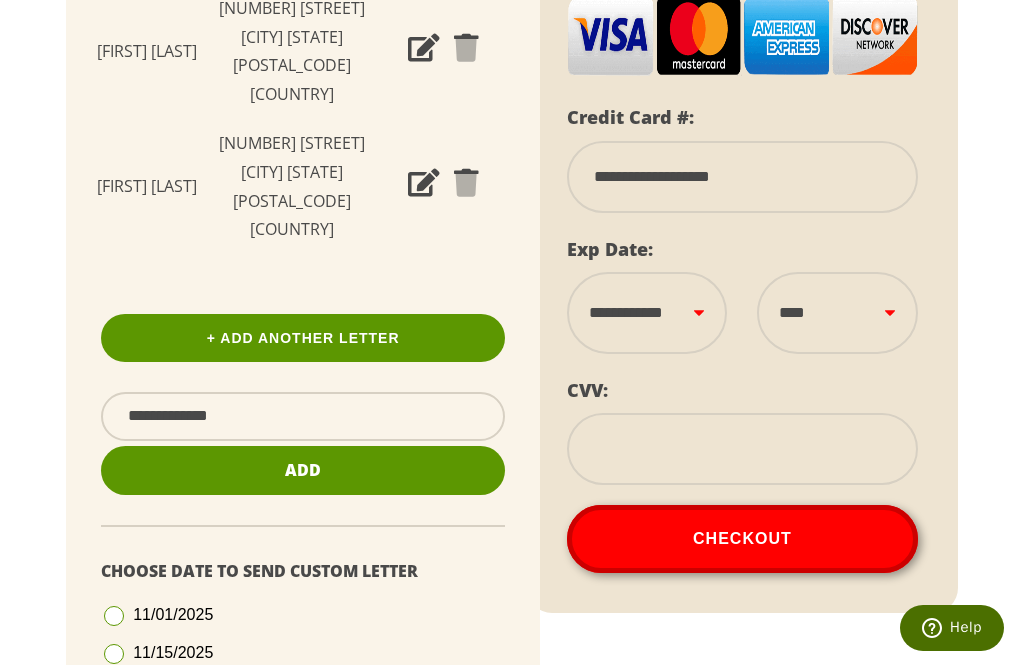 select on "****" 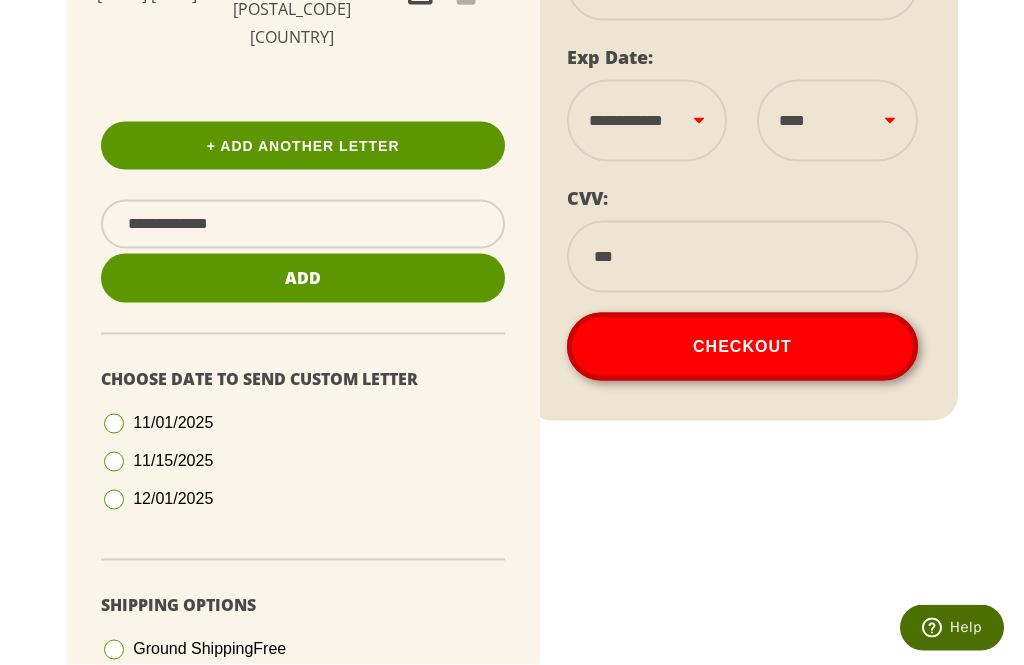 scroll, scrollTop: 714, scrollLeft: 0, axis: vertical 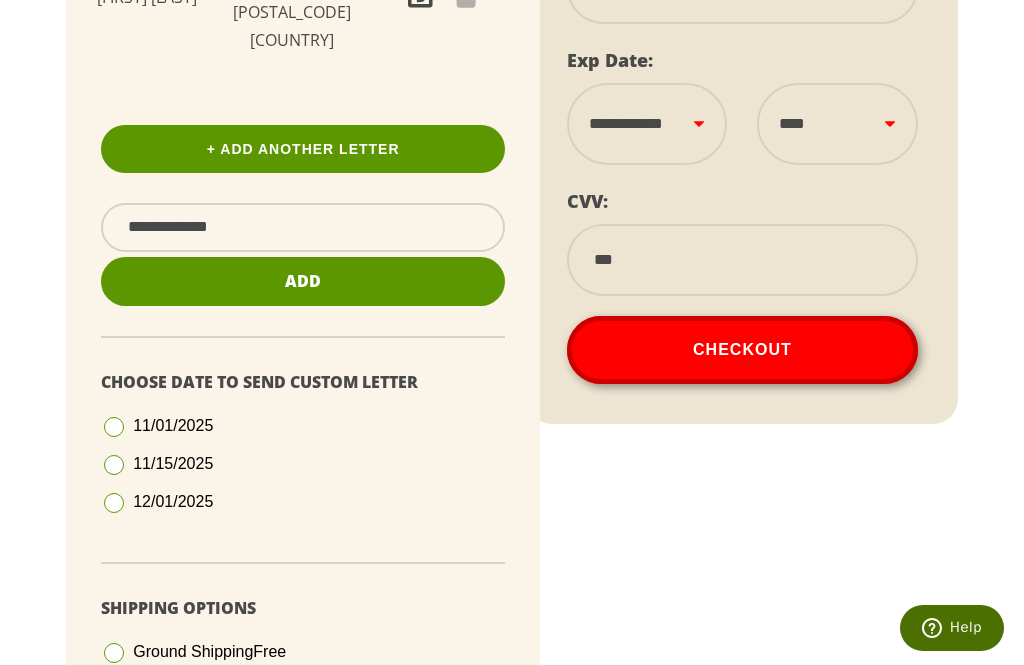 click on "Checkout" at bounding box center (742, 350) 